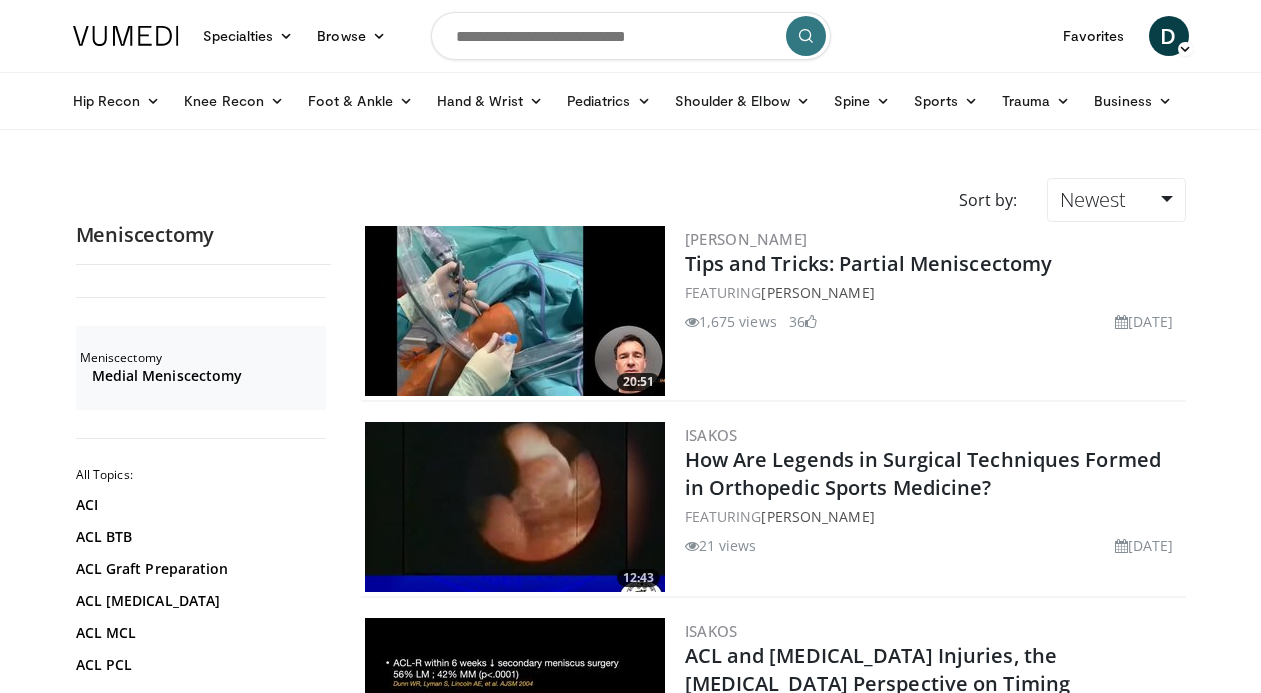 scroll, scrollTop: 0, scrollLeft: 0, axis: both 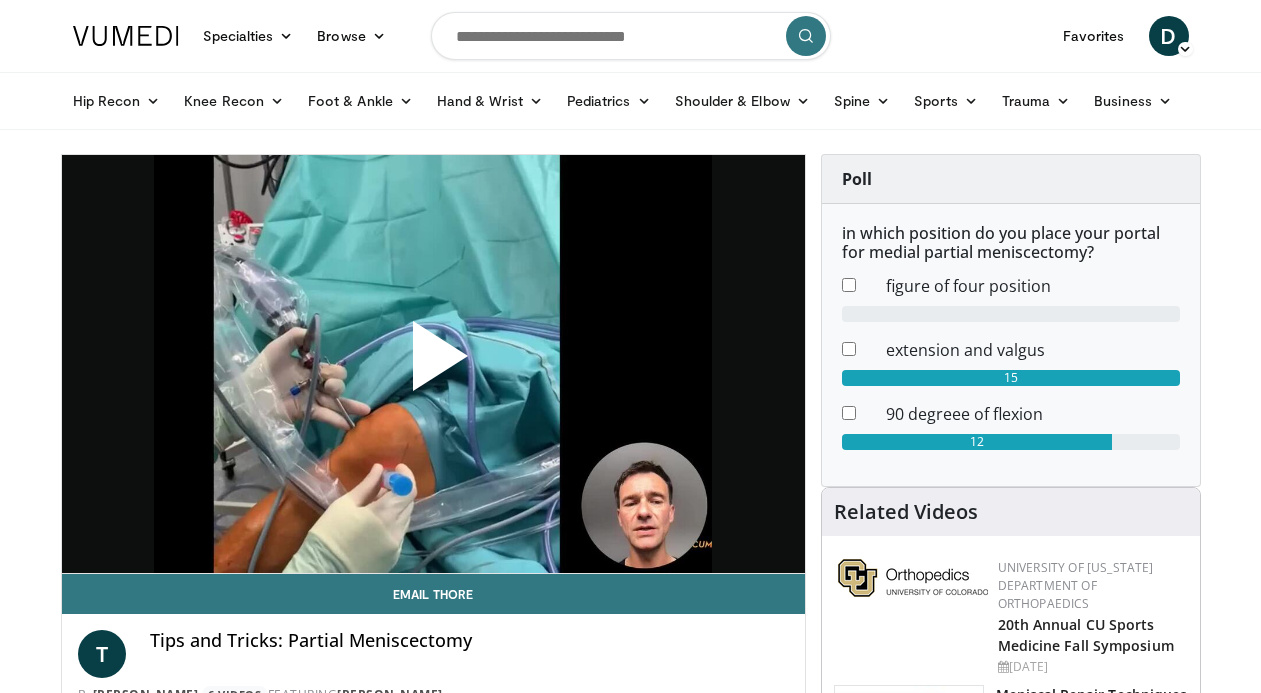 click at bounding box center (433, 364) 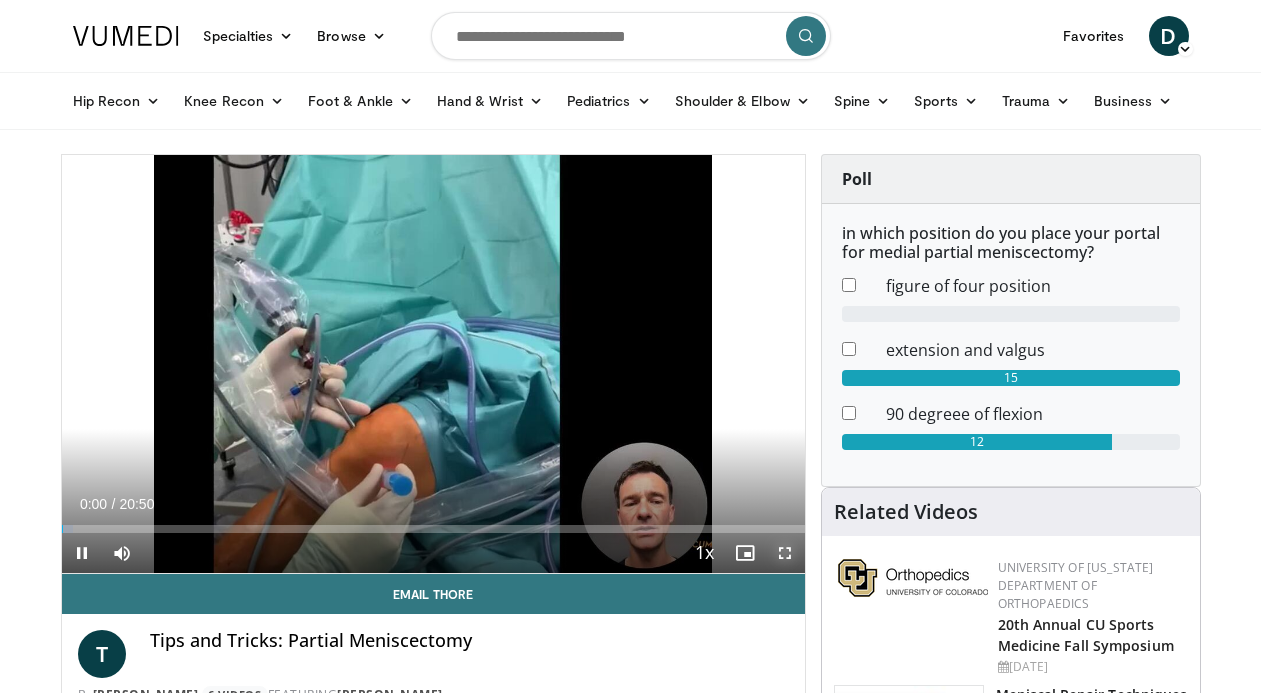 click at bounding box center [785, 553] 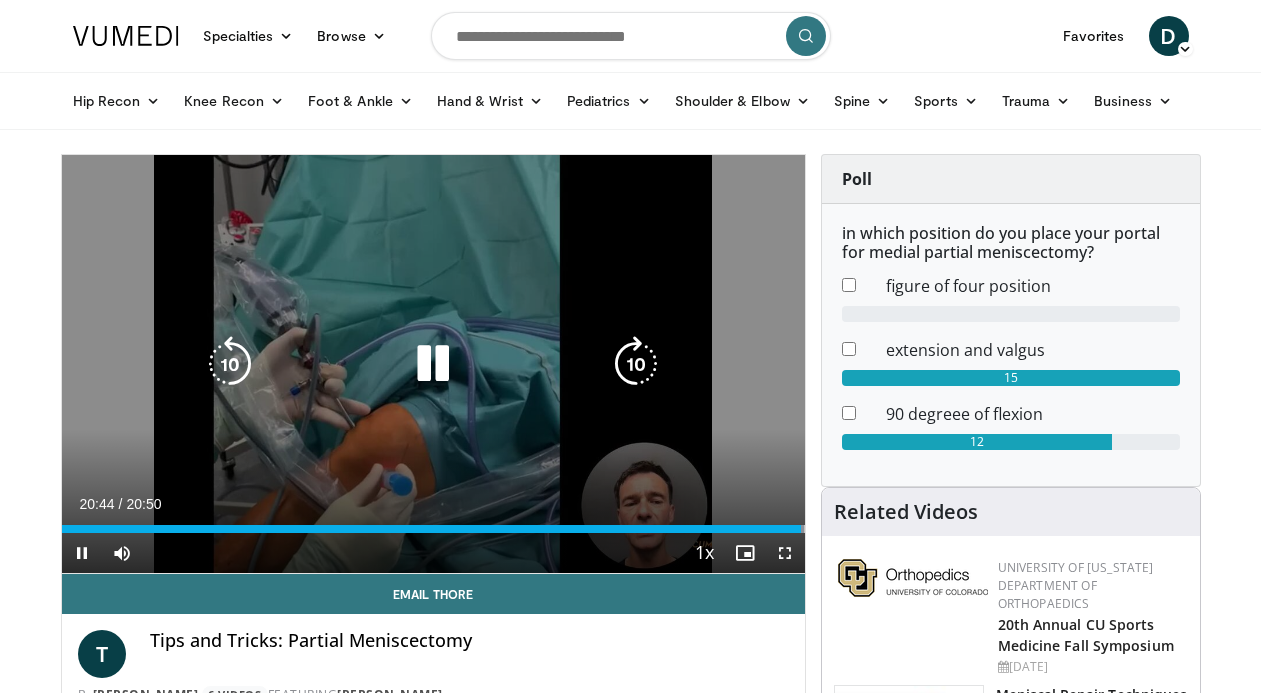 click at bounding box center (636, 364) 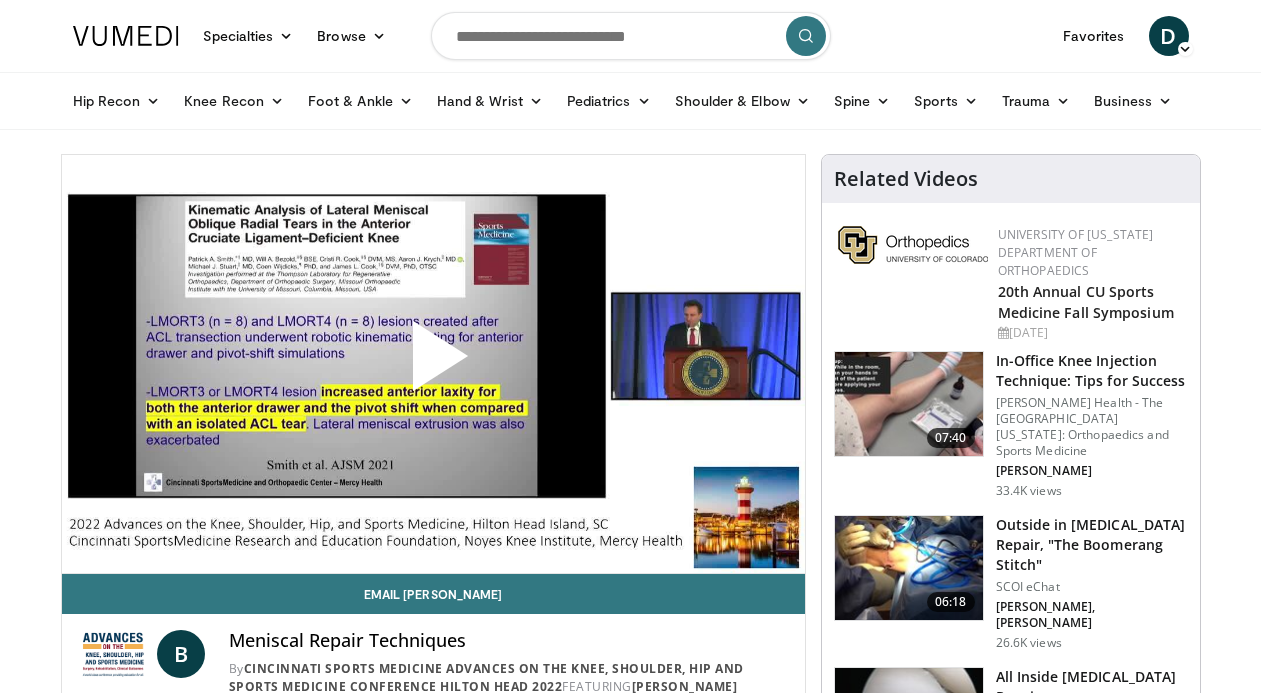 scroll, scrollTop: 0, scrollLeft: 0, axis: both 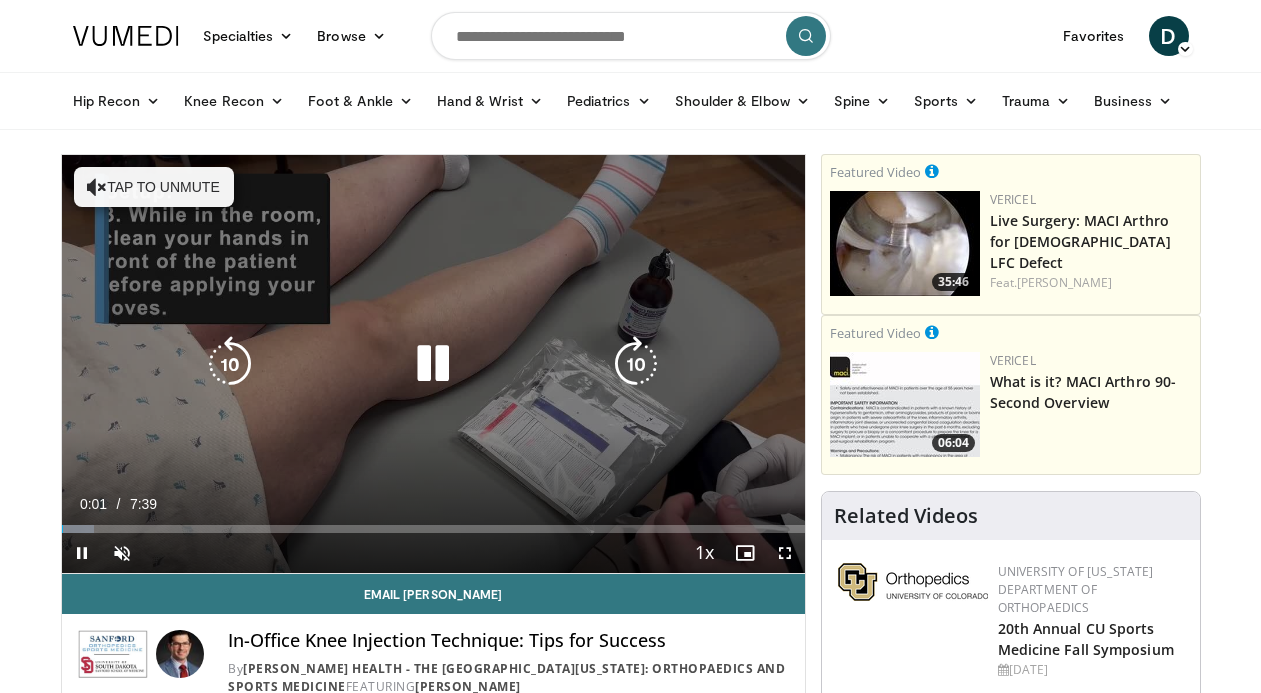 click at bounding box center (433, 364) 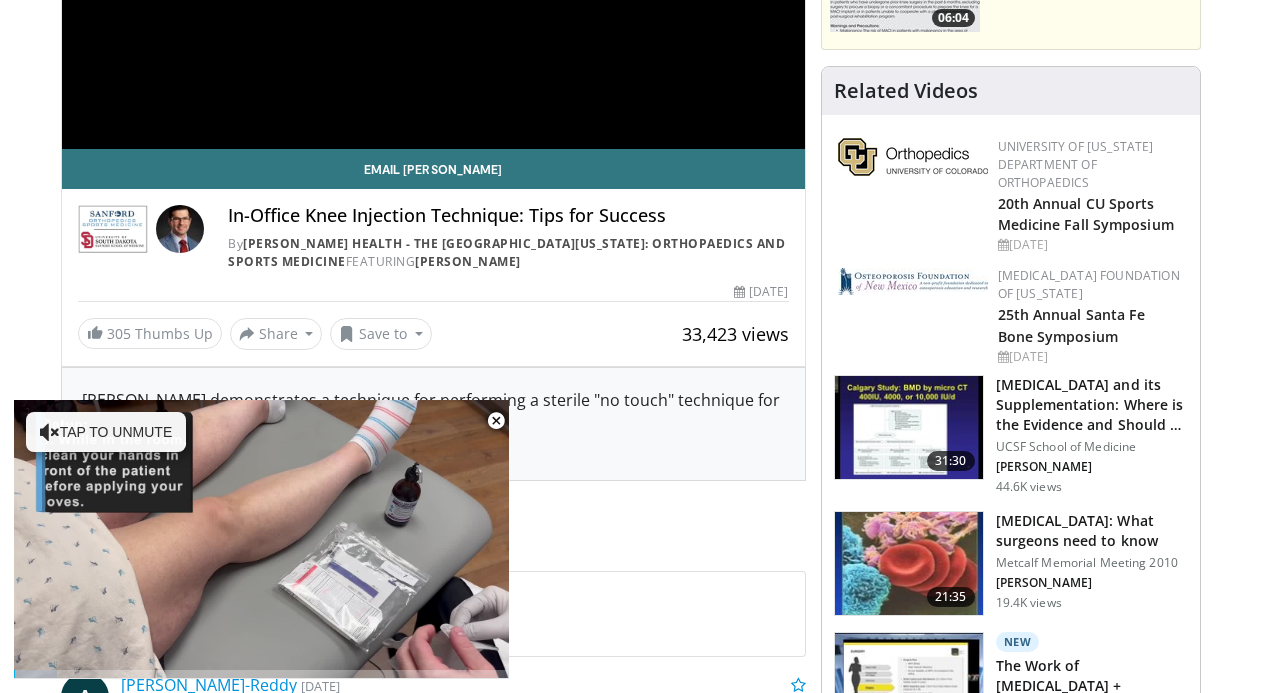 scroll, scrollTop: 86, scrollLeft: 0, axis: vertical 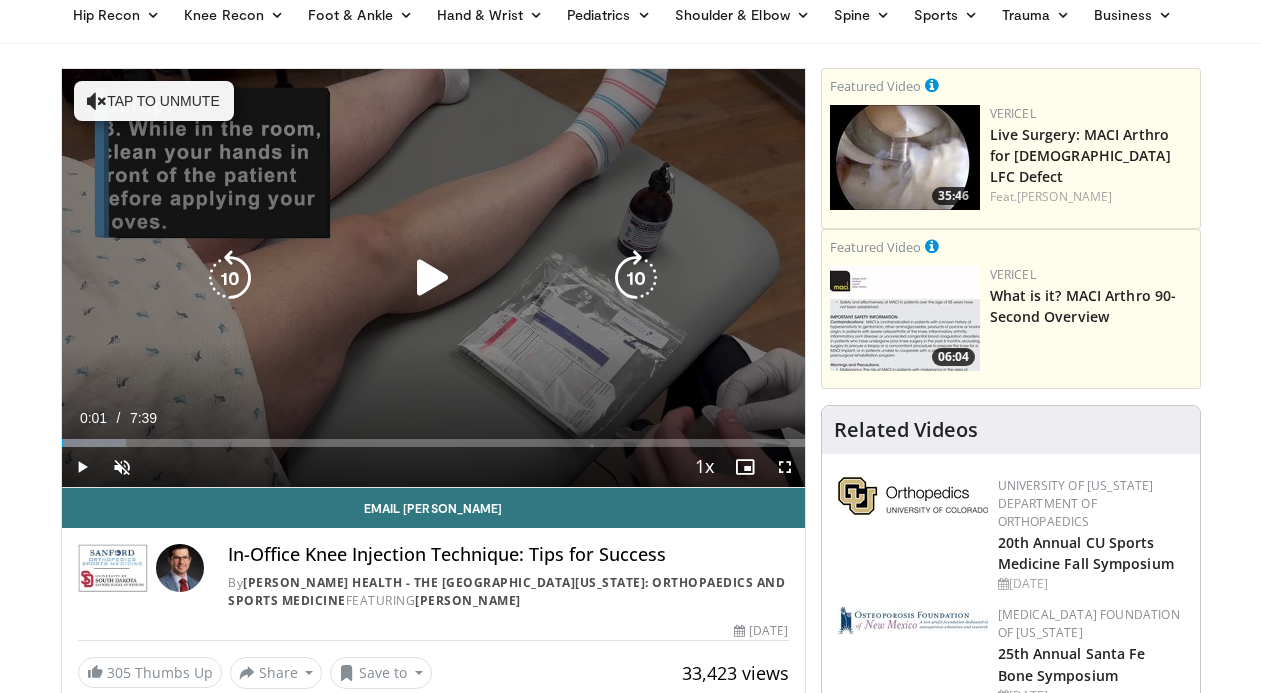 click at bounding box center [433, 278] 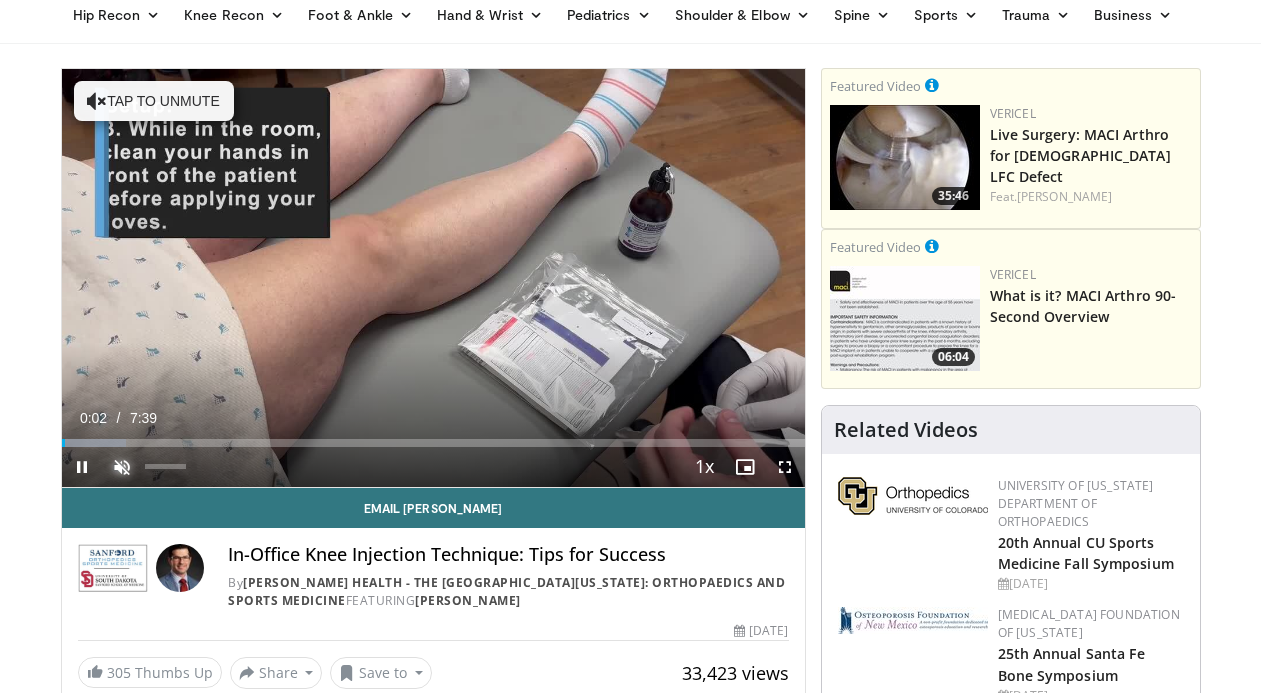 click at bounding box center (122, 467) 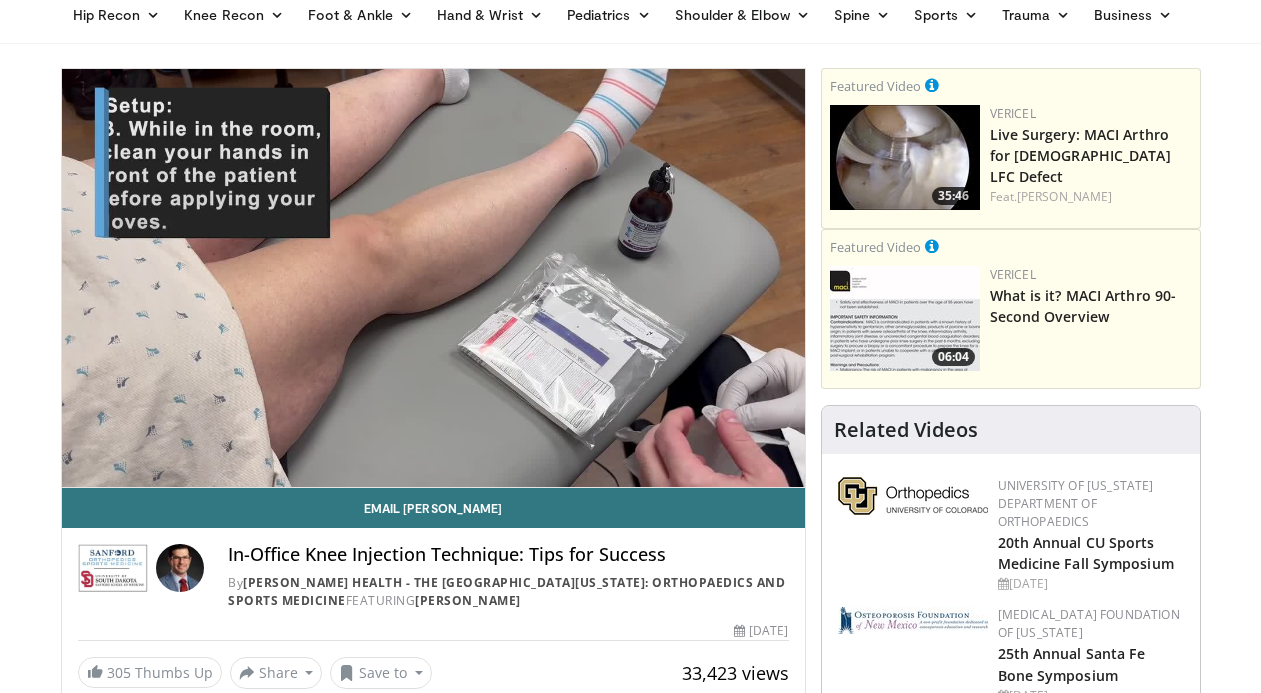 type 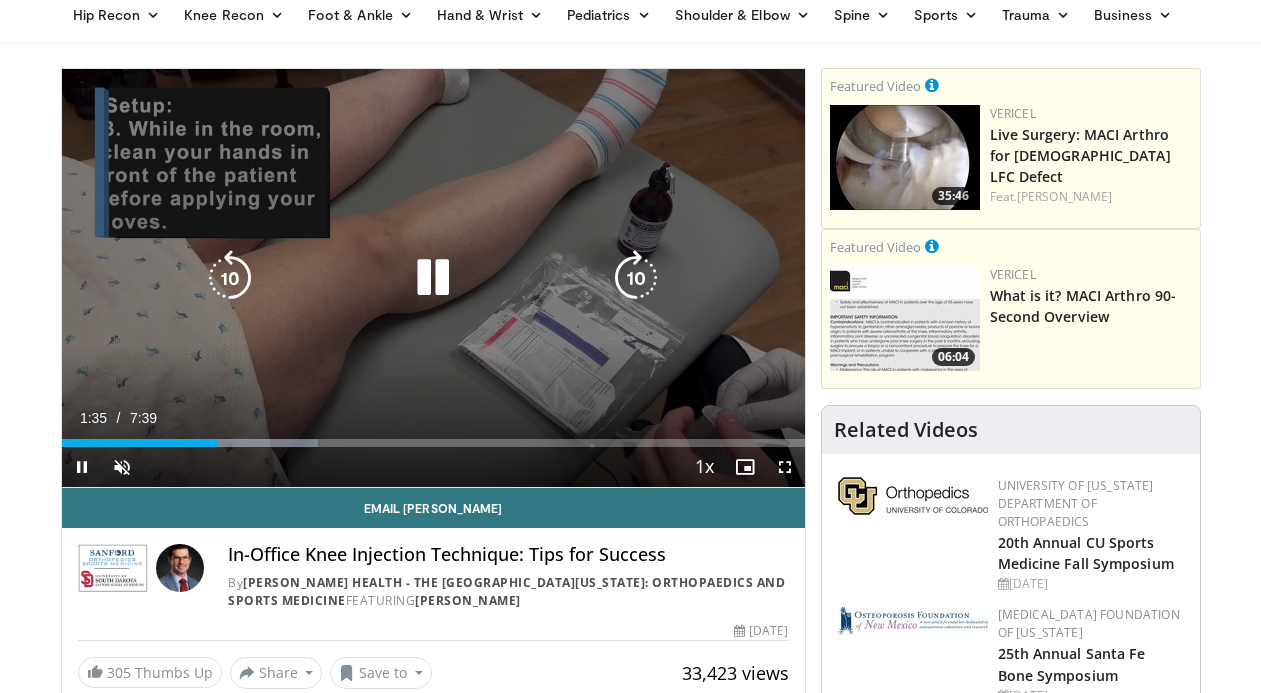 click on "10 seconds
Tap to unmute" at bounding box center [433, 278] 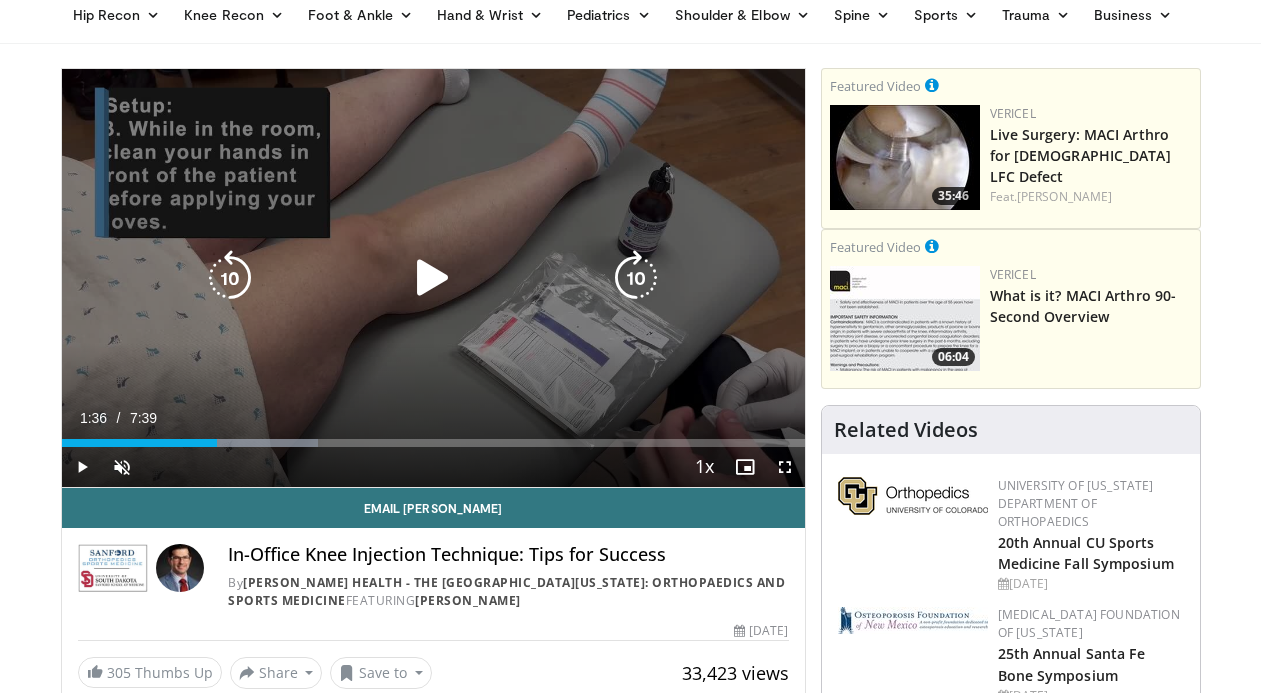 click on "10 seconds
Tap to unmute" at bounding box center (433, 278) 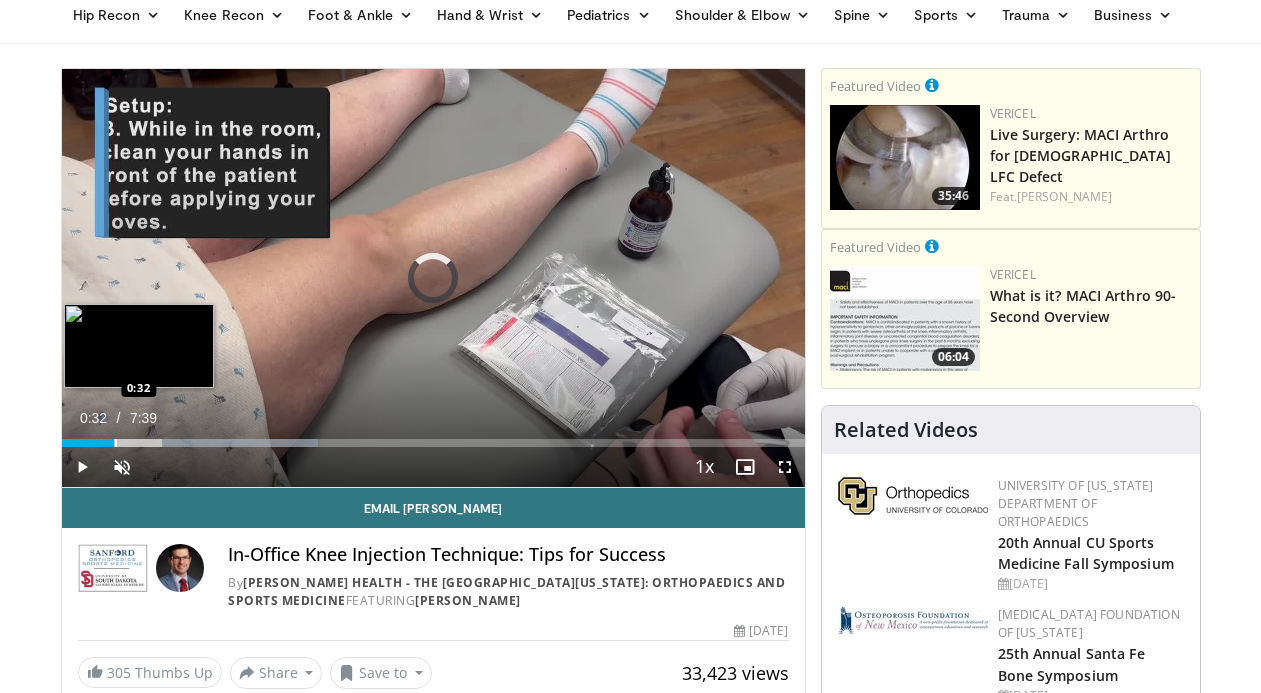 click on "1:38" at bounding box center (88, 443) 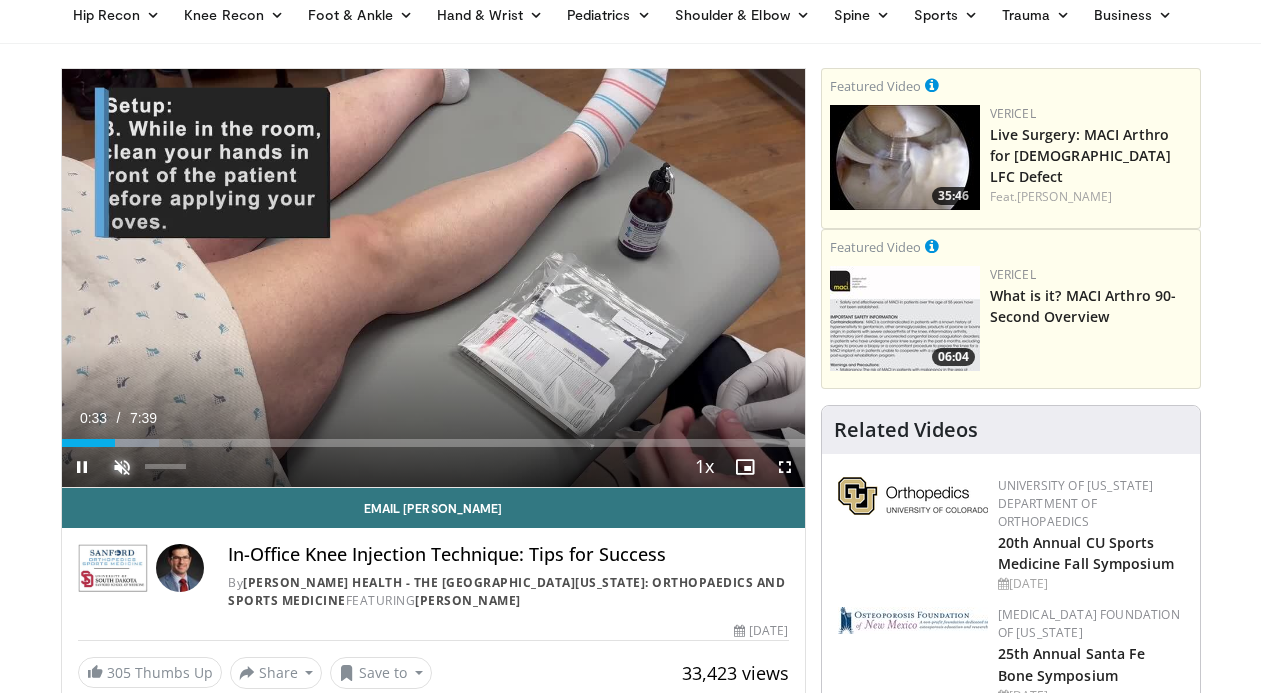 click at bounding box center (122, 467) 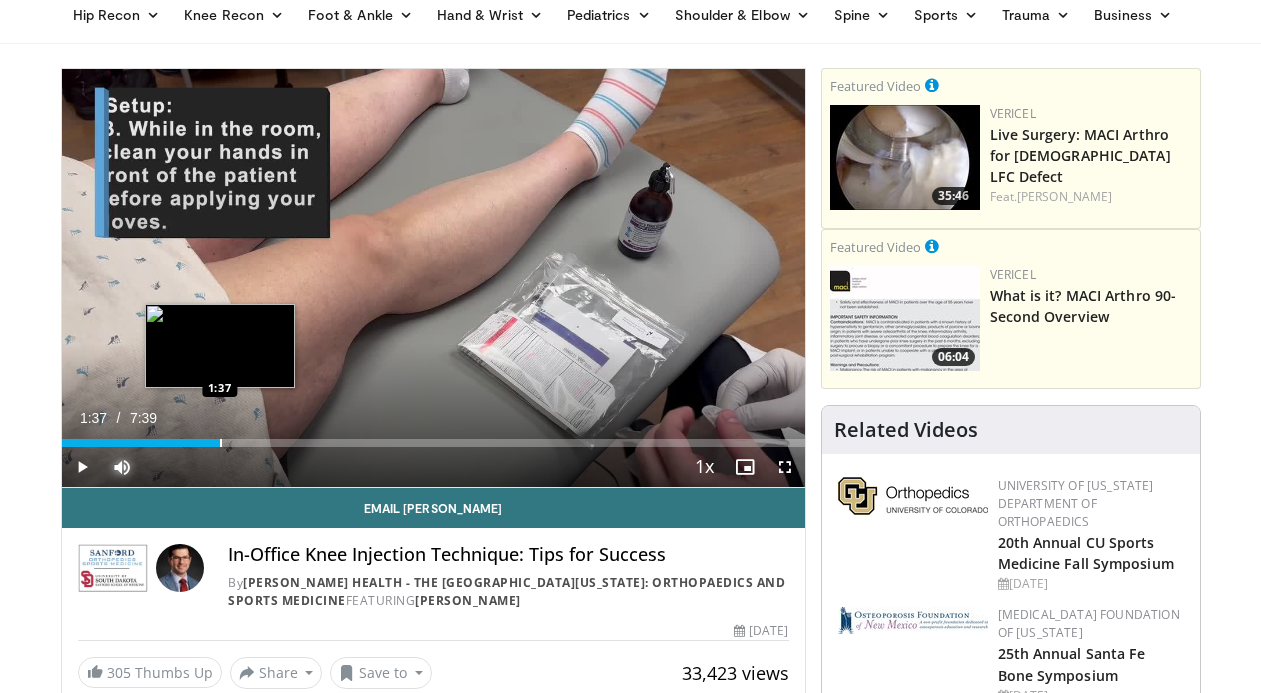 click on "Loaded :  21.59% 0:35 1:37" at bounding box center [433, 437] 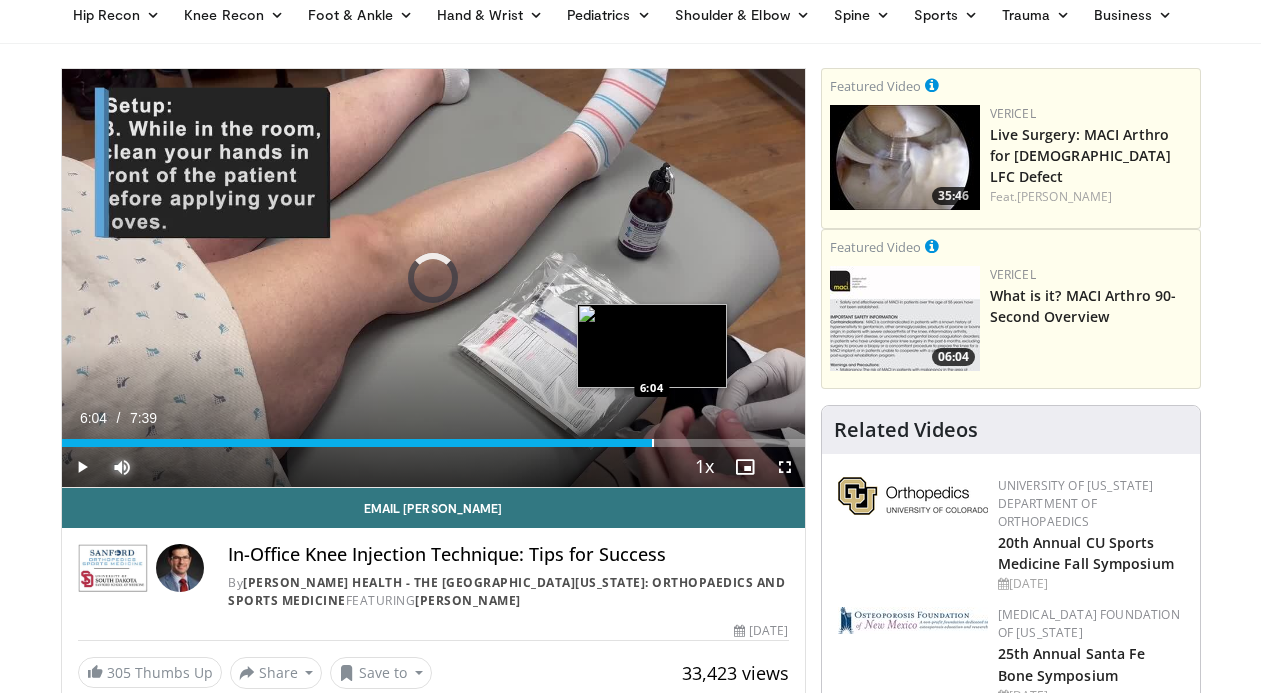 click on "Loaded :  34.85% 1:40 6:04" at bounding box center [433, 437] 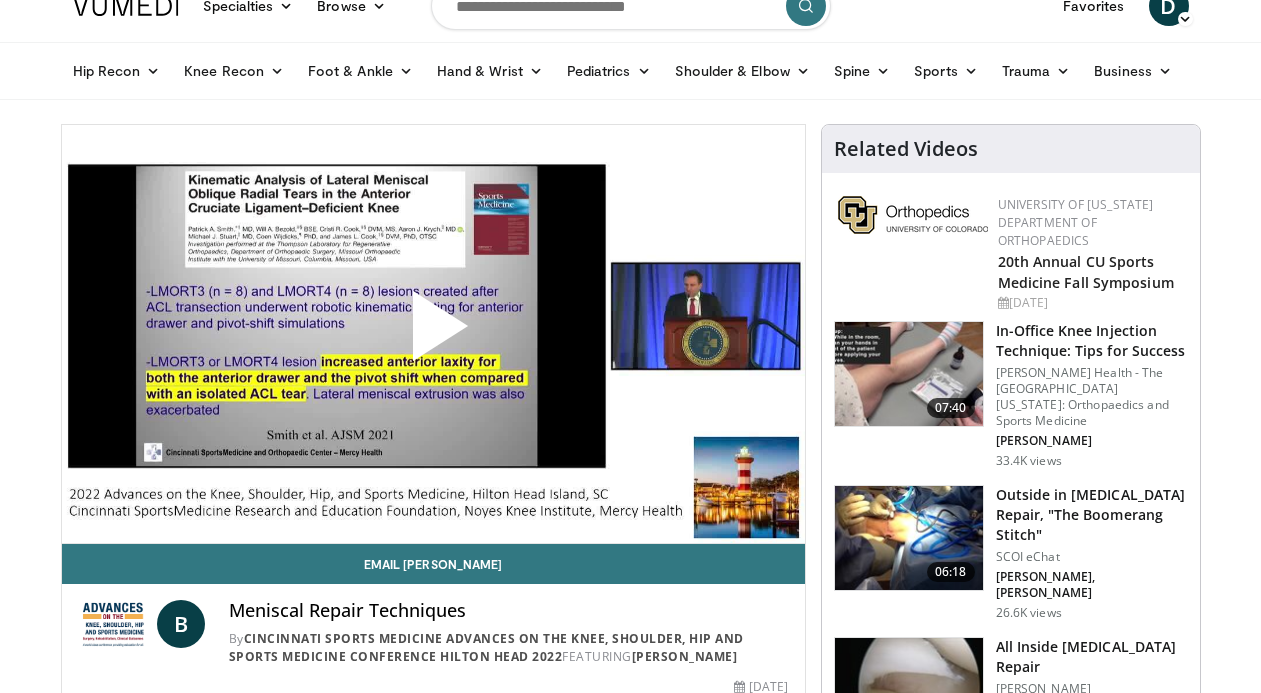 scroll, scrollTop: 30, scrollLeft: 0, axis: vertical 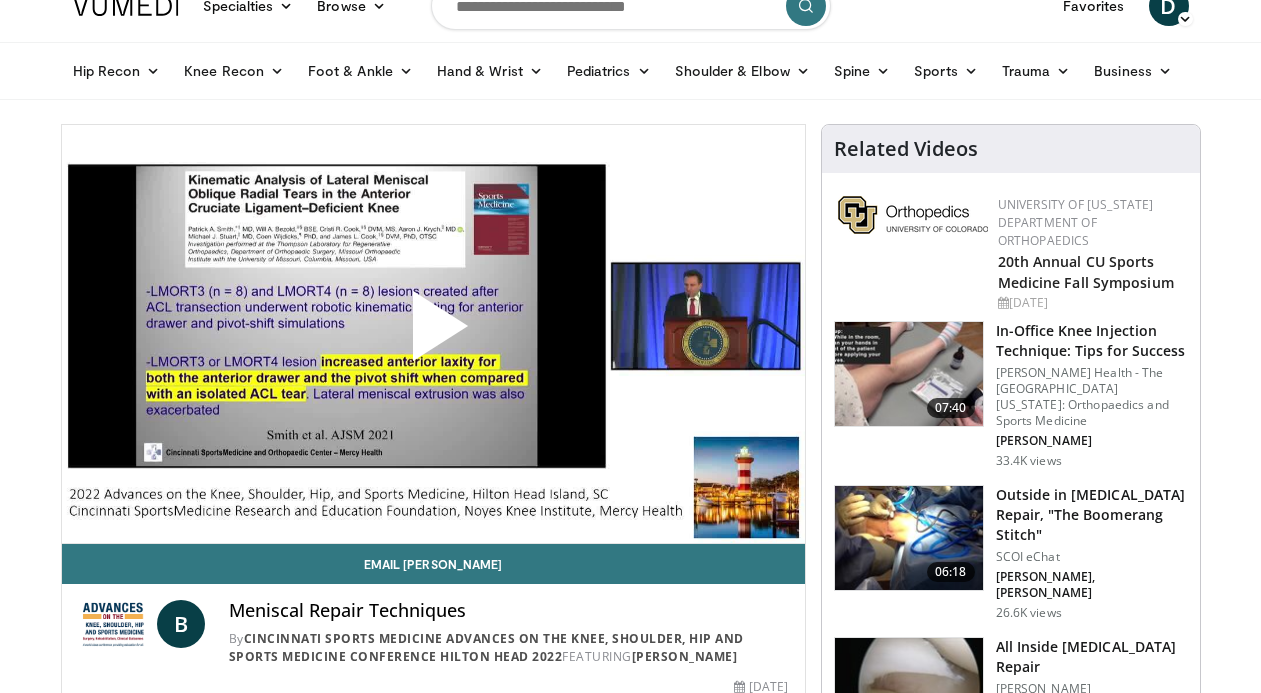click at bounding box center (909, 538) 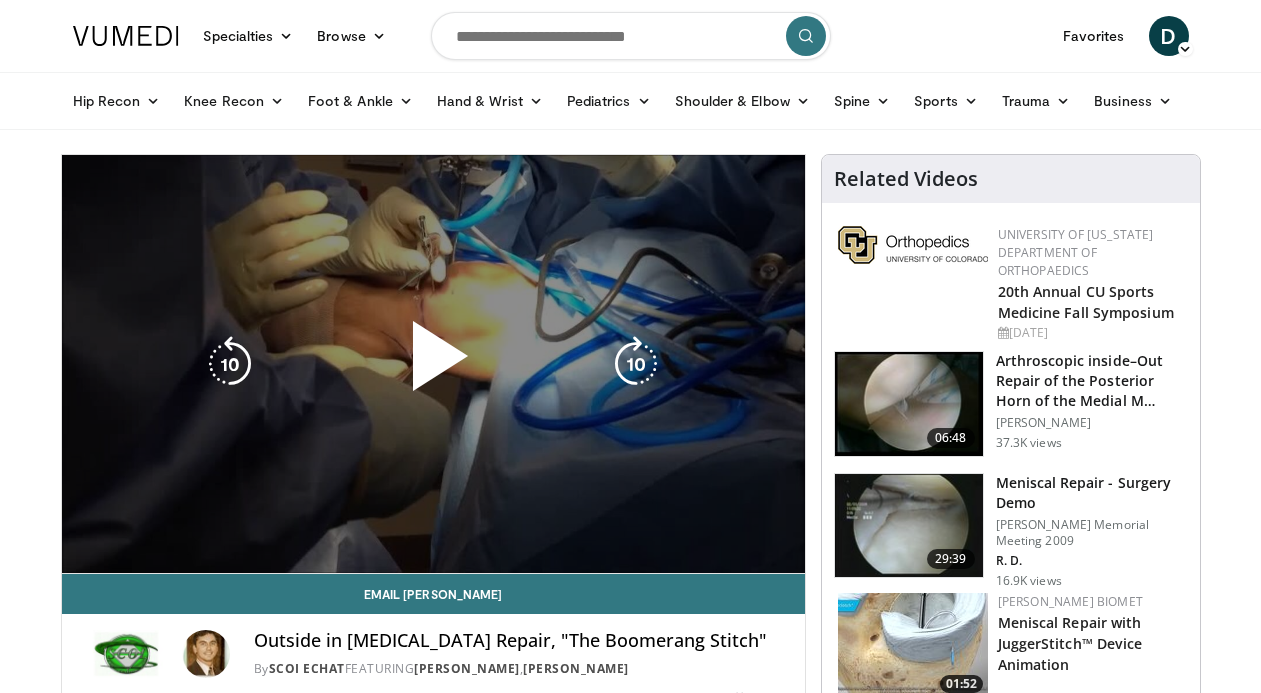 scroll, scrollTop: 0, scrollLeft: 0, axis: both 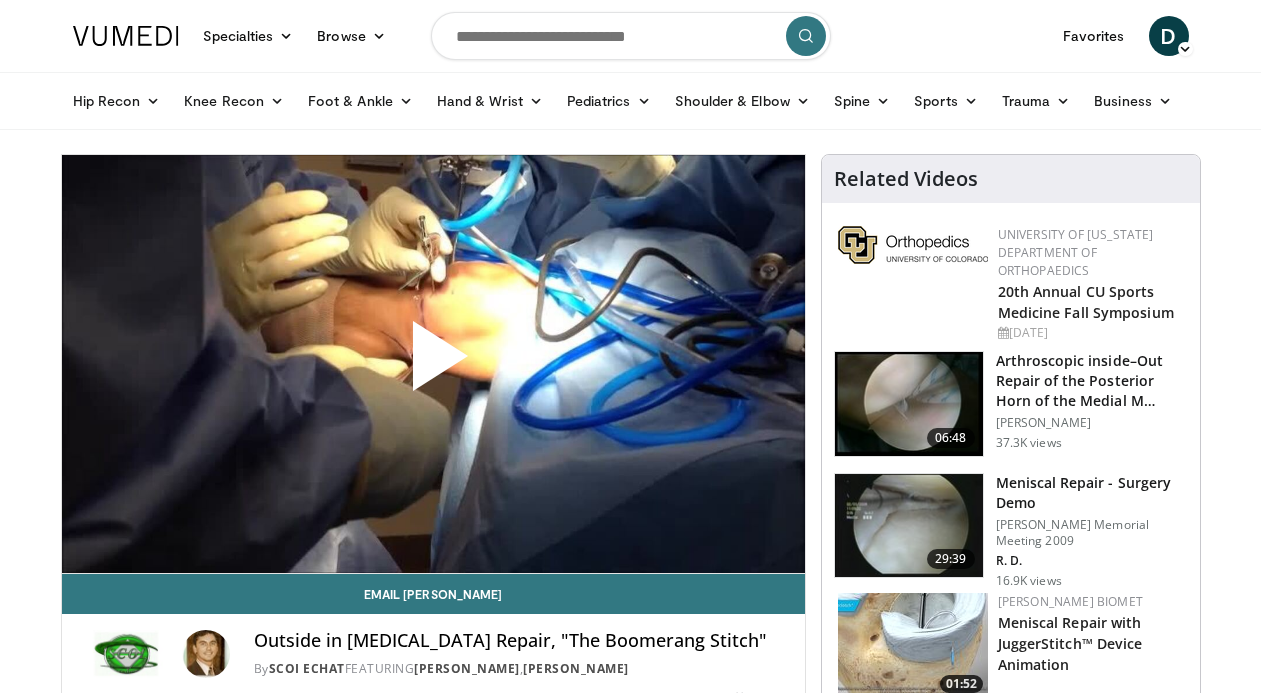 click at bounding box center (433, 364) 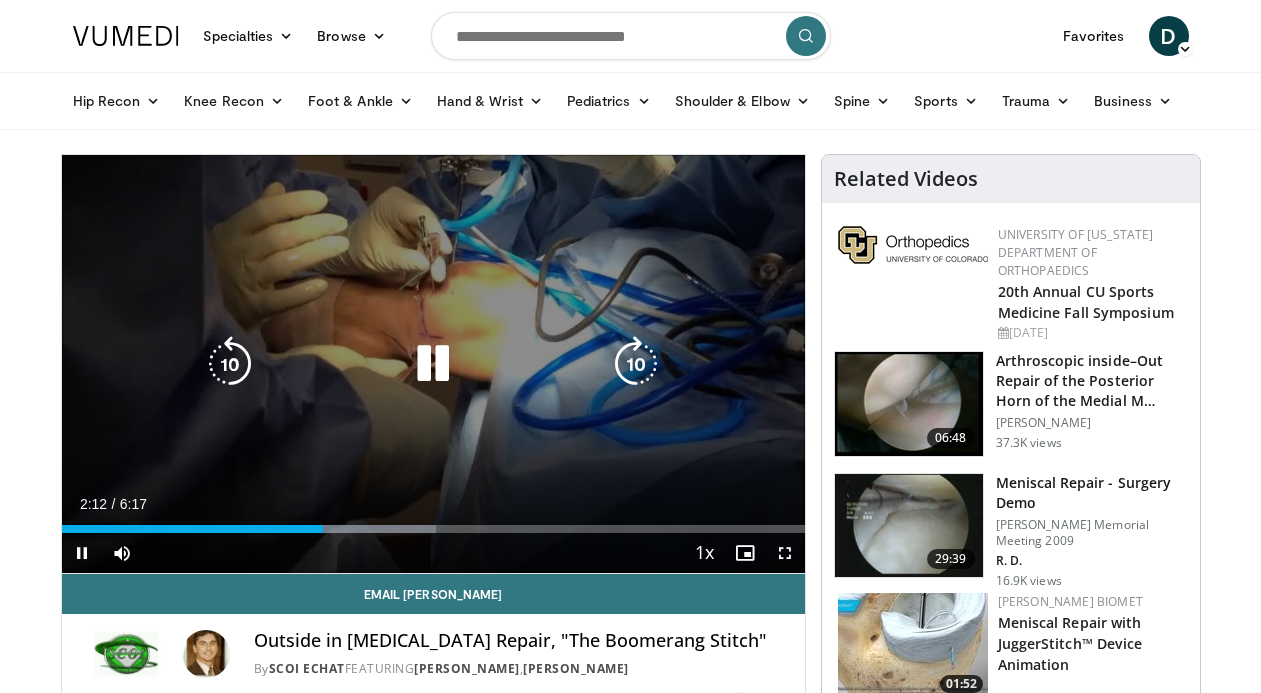 click at bounding box center (230, 364) 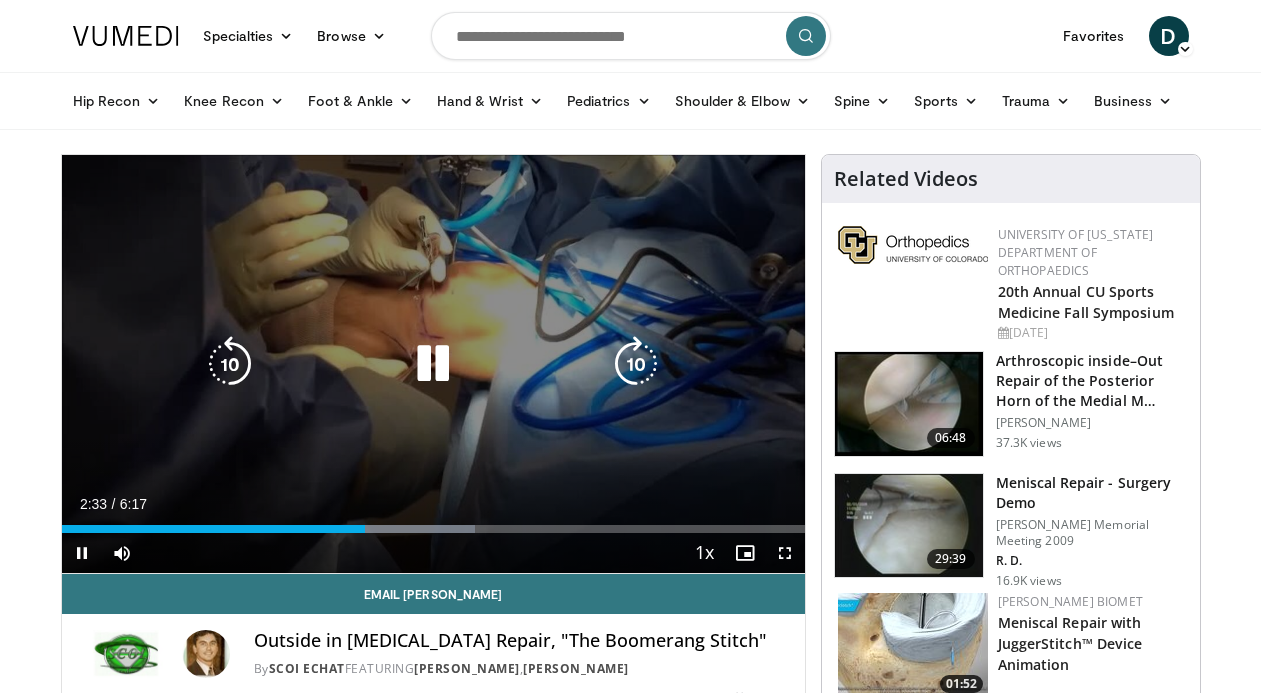 click on "10 seconds
Tap to unmute" at bounding box center (433, 364) 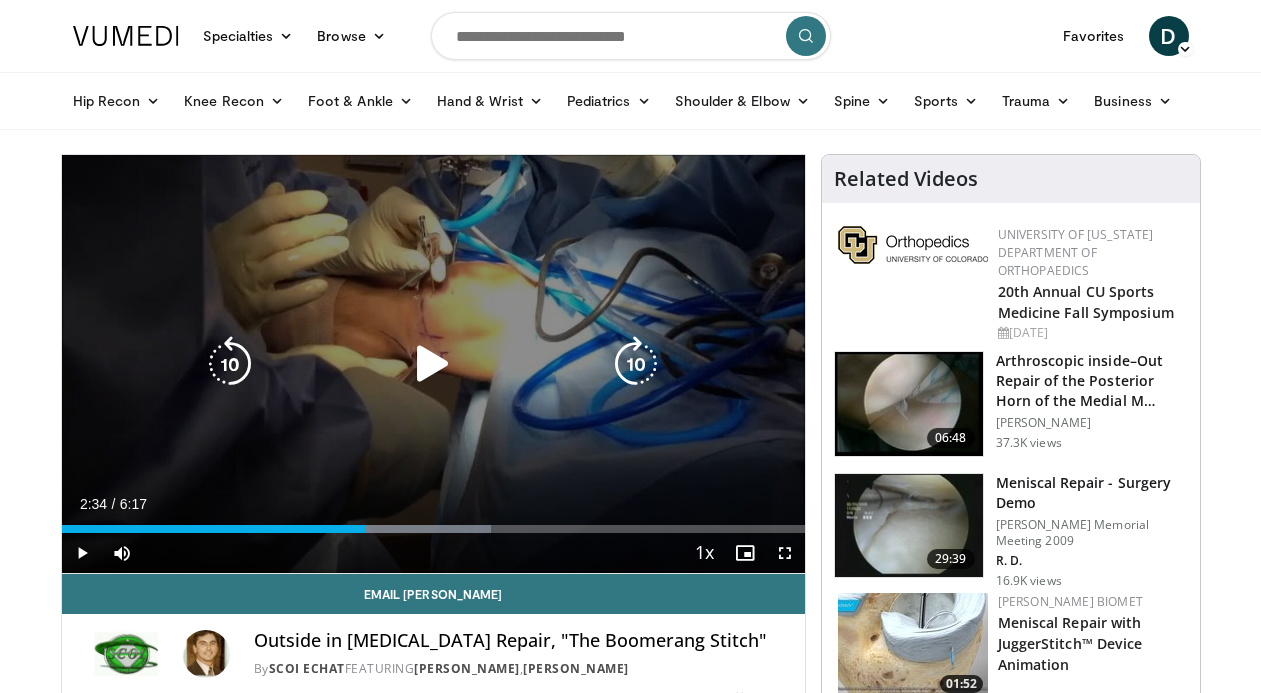 click on "10 seconds
Tap to unmute" at bounding box center [433, 364] 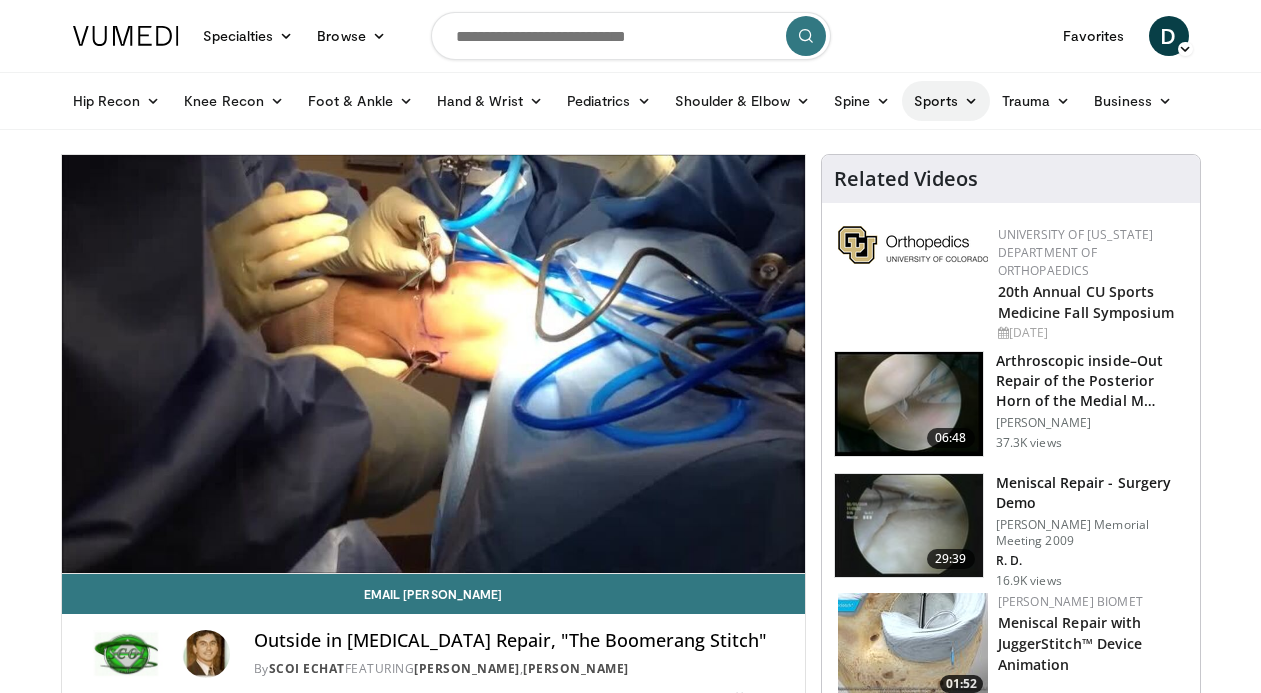 click on "Sports" at bounding box center (946, 101) 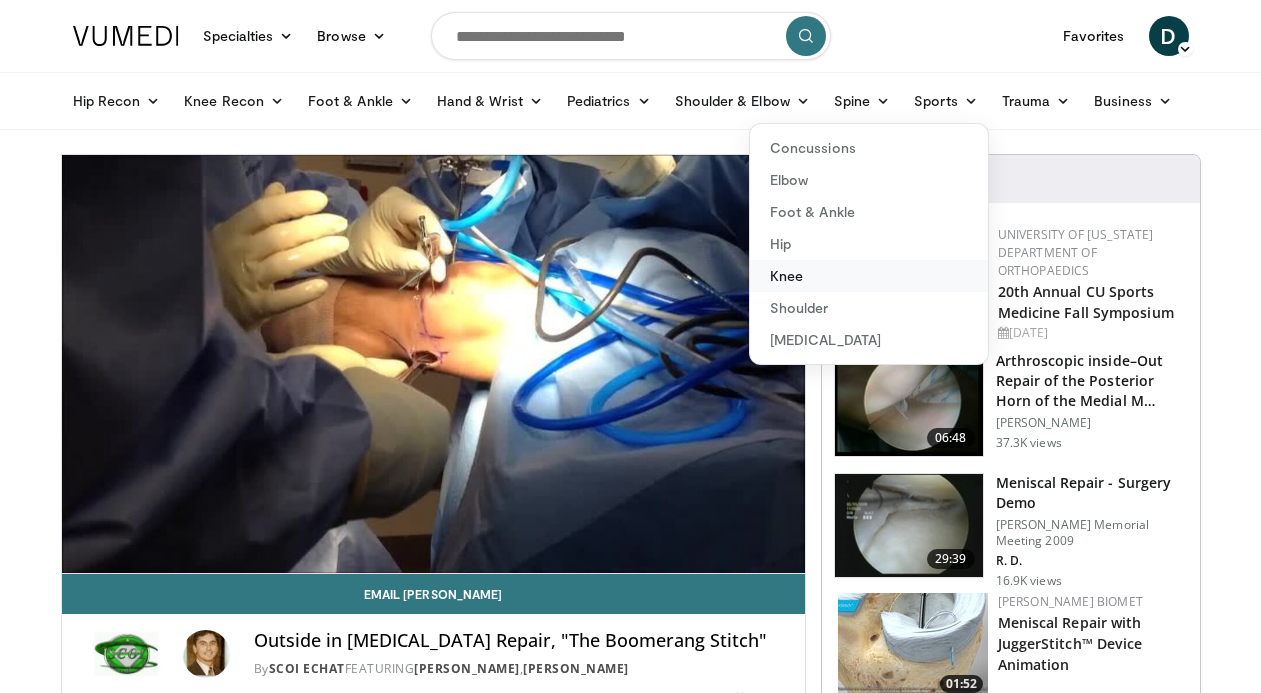 click on "Knee" at bounding box center (869, 276) 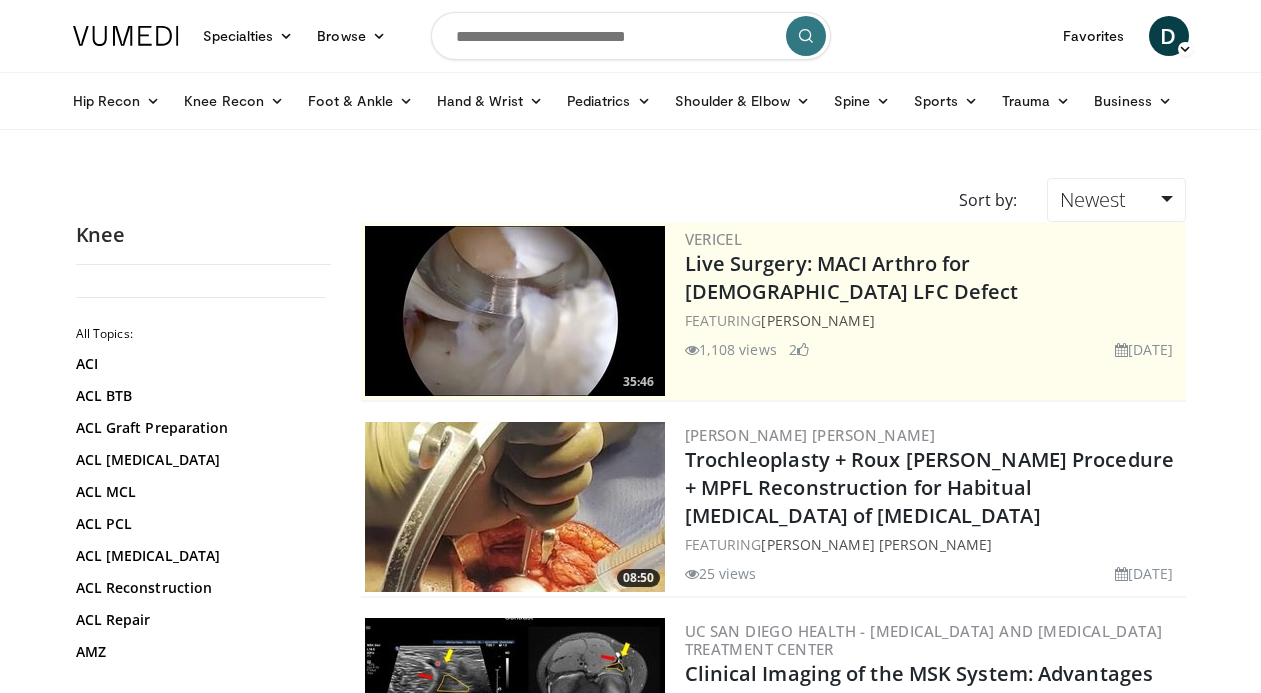 scroll, scrollTop: 0, scrollLeft: 0, axis: both 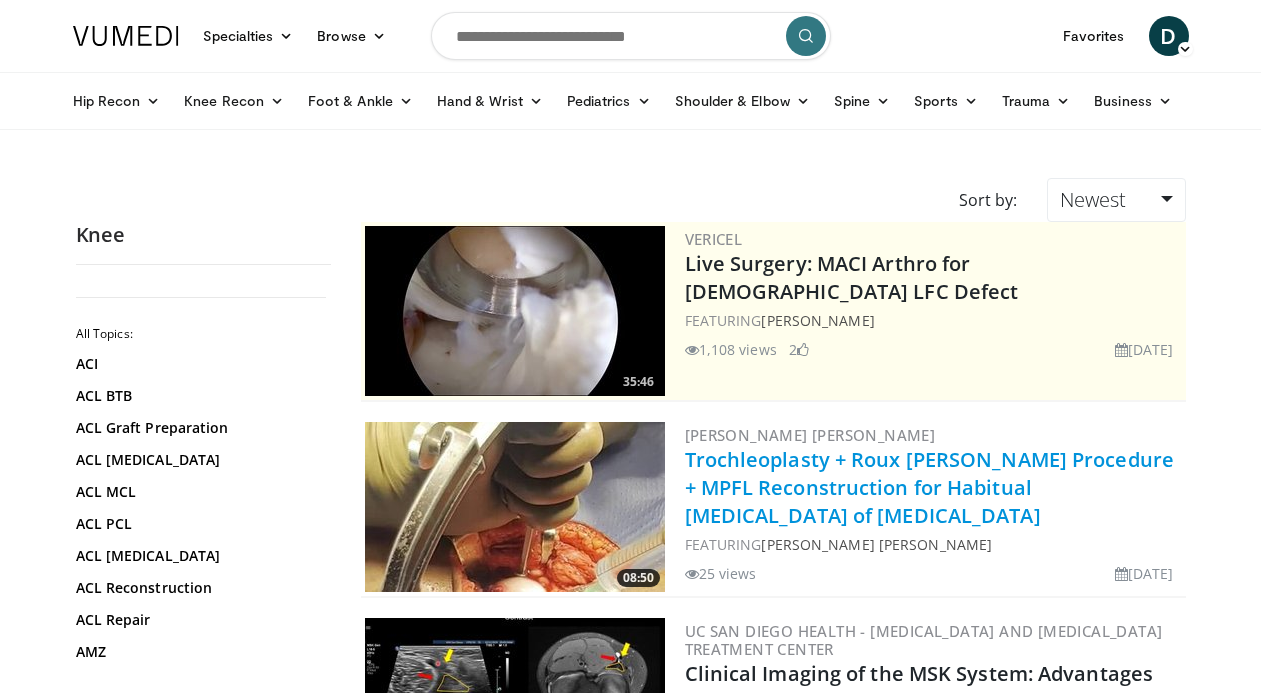 click on "Trochleoplasty + Roux Goldthwait Procedure + MPFL Reconstruction for Habitual Dislocation of Patella" at bounding box center [930, 487] 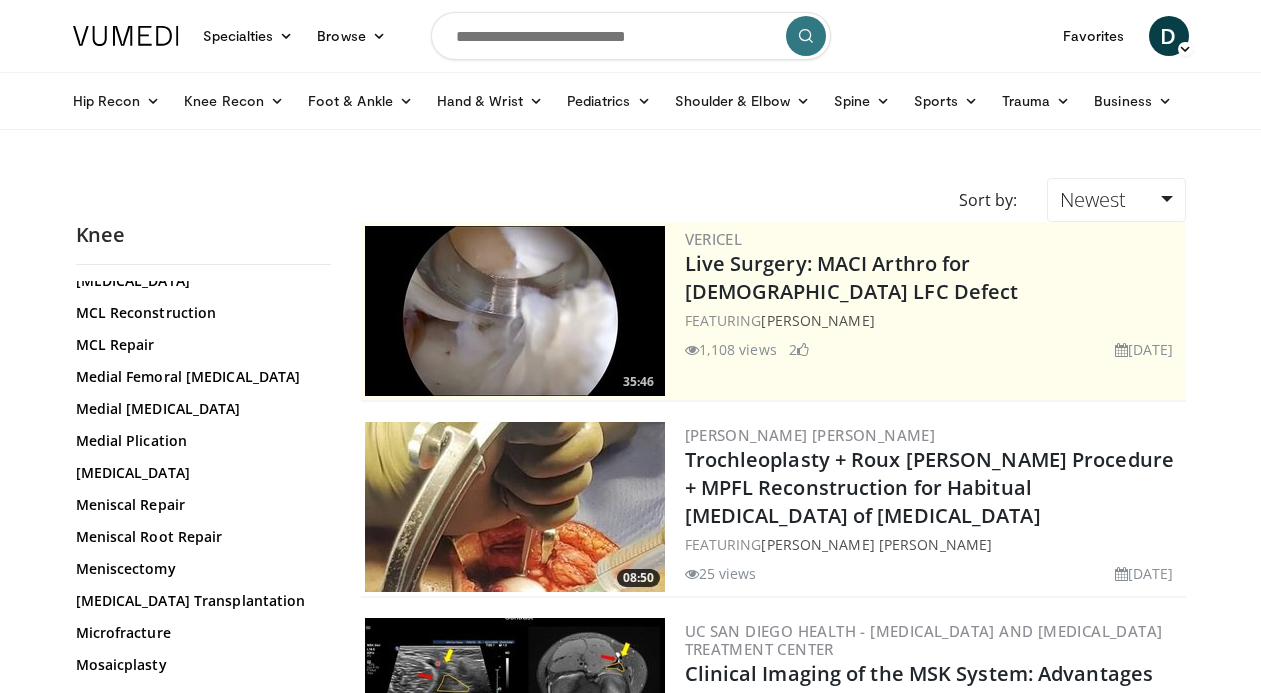 scroll, scrollTop: 1270, scrollLeft: 0, axis: vertical 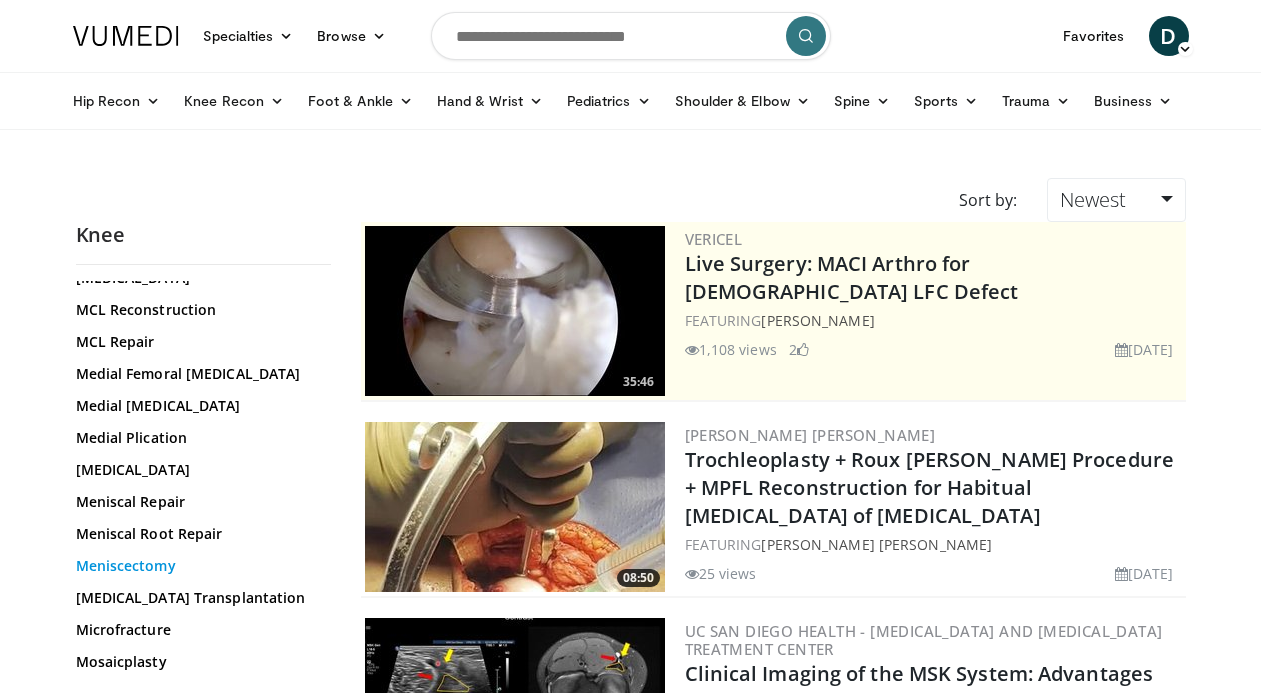 click on "Meniscectomy" at bounding box center [198, 566] 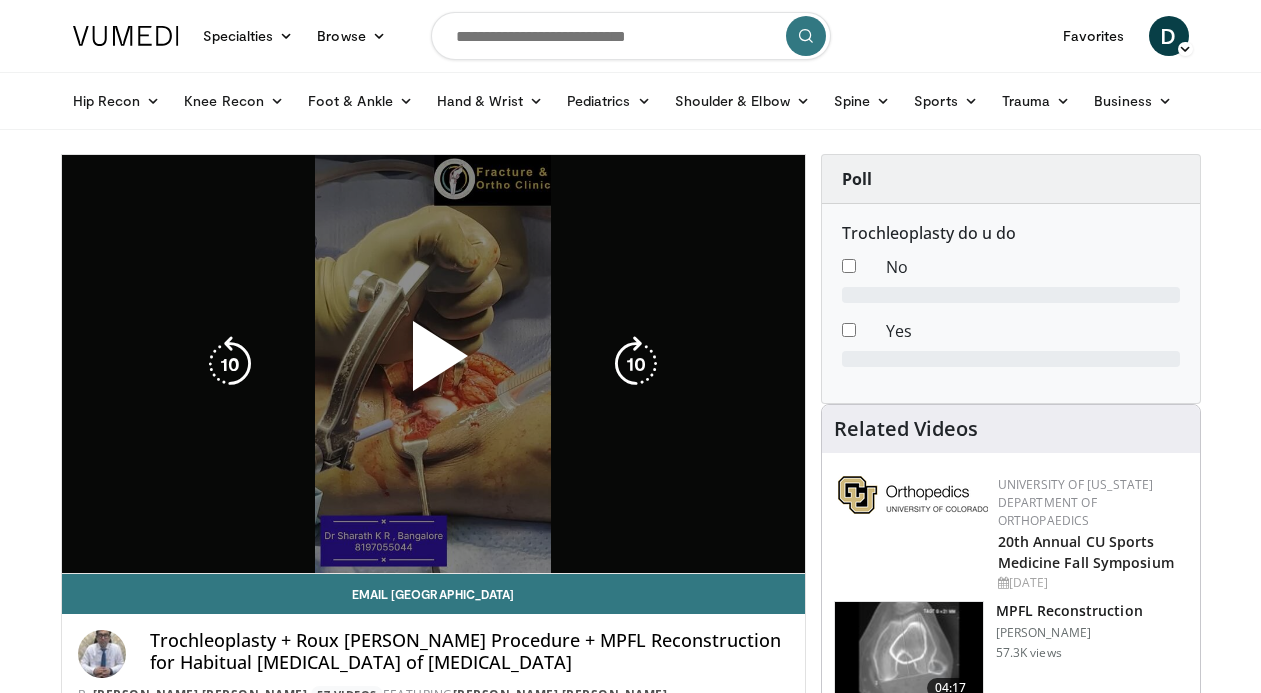 scroll, scrollTop: 0, scrollLeft: 0, axis: both 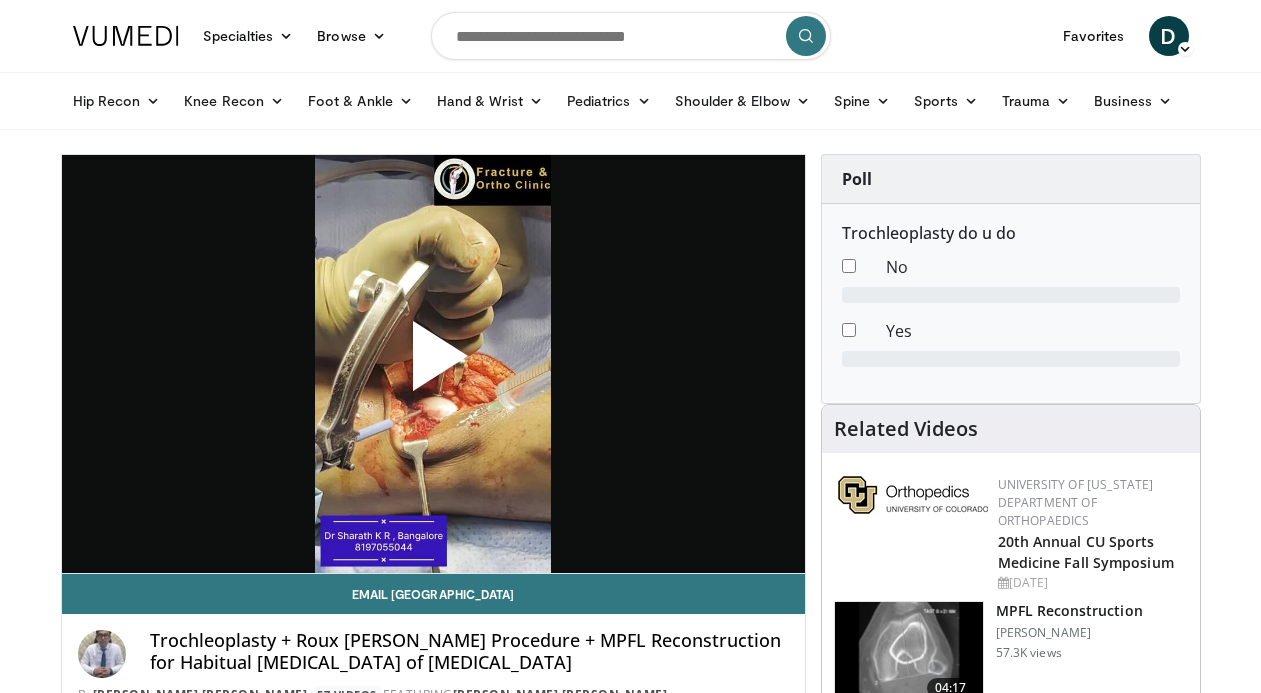 click at bounding box center (433, 364) 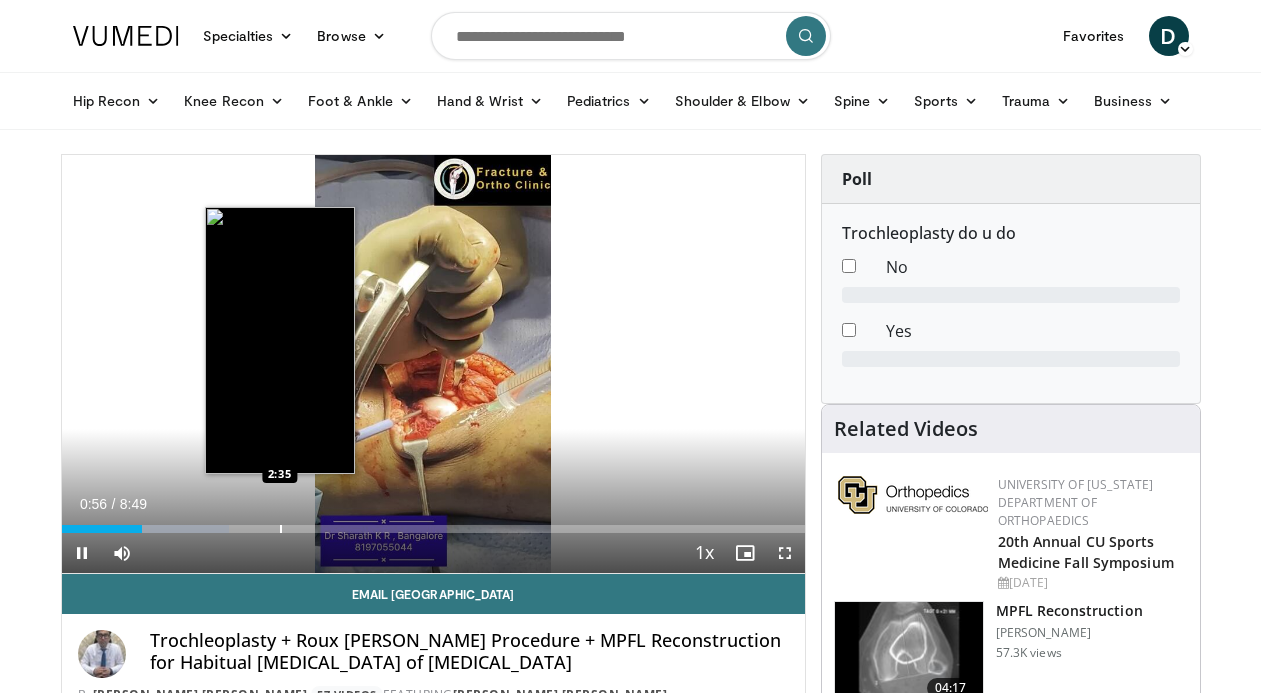 click on "Loaded :  22.60% 0:57 2:35" at bounding box center [433, 529] 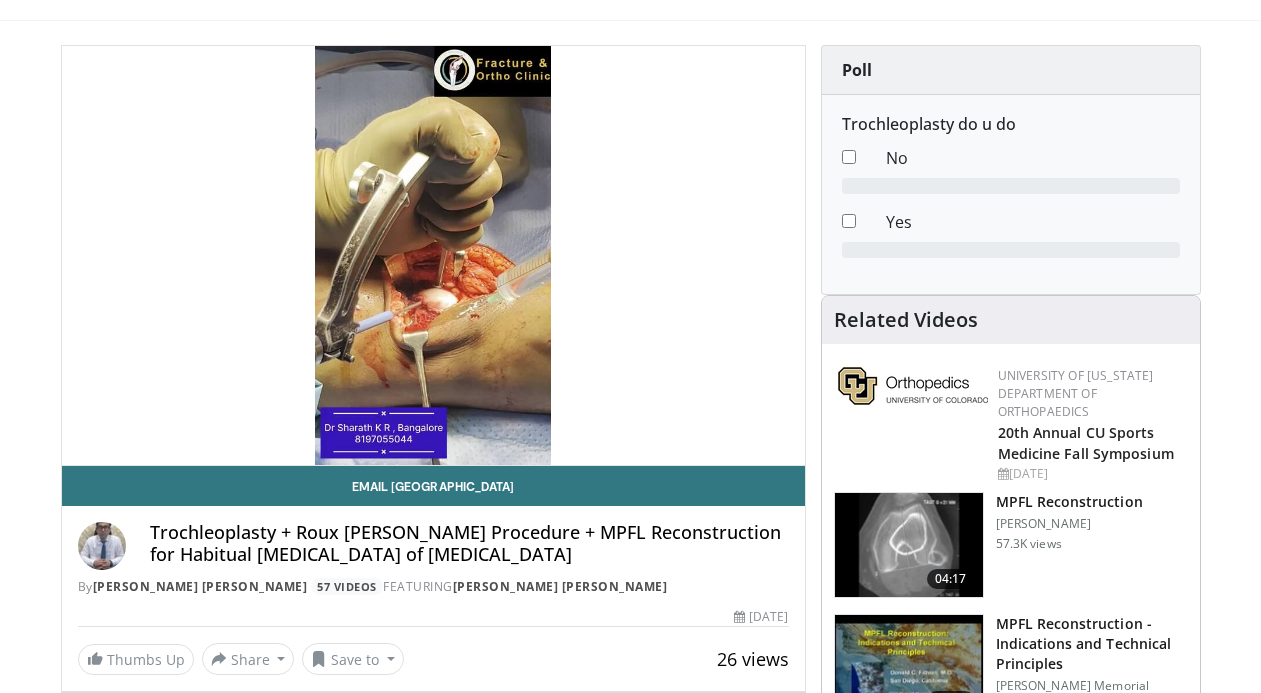 scroll, scrollTop: 0, scrollLeft: 0, axis: both 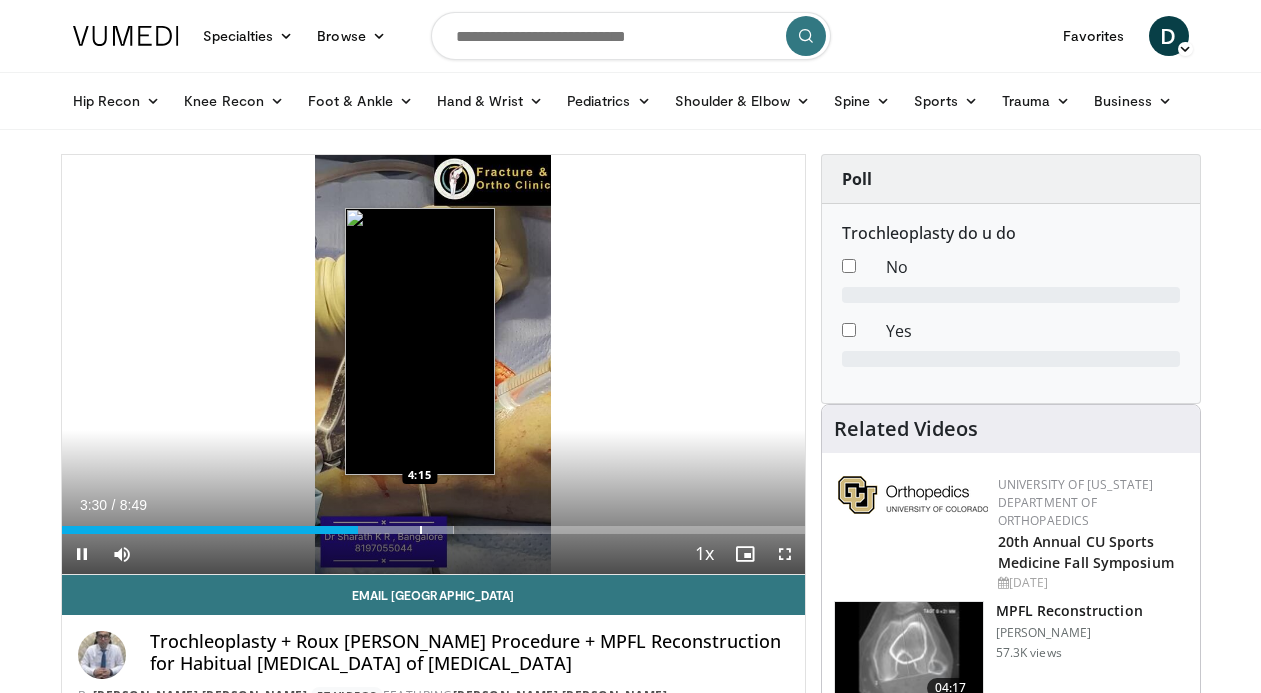 click on "Loaded :  52.76% 3:31 4:15" at bounding box center [433, 524] 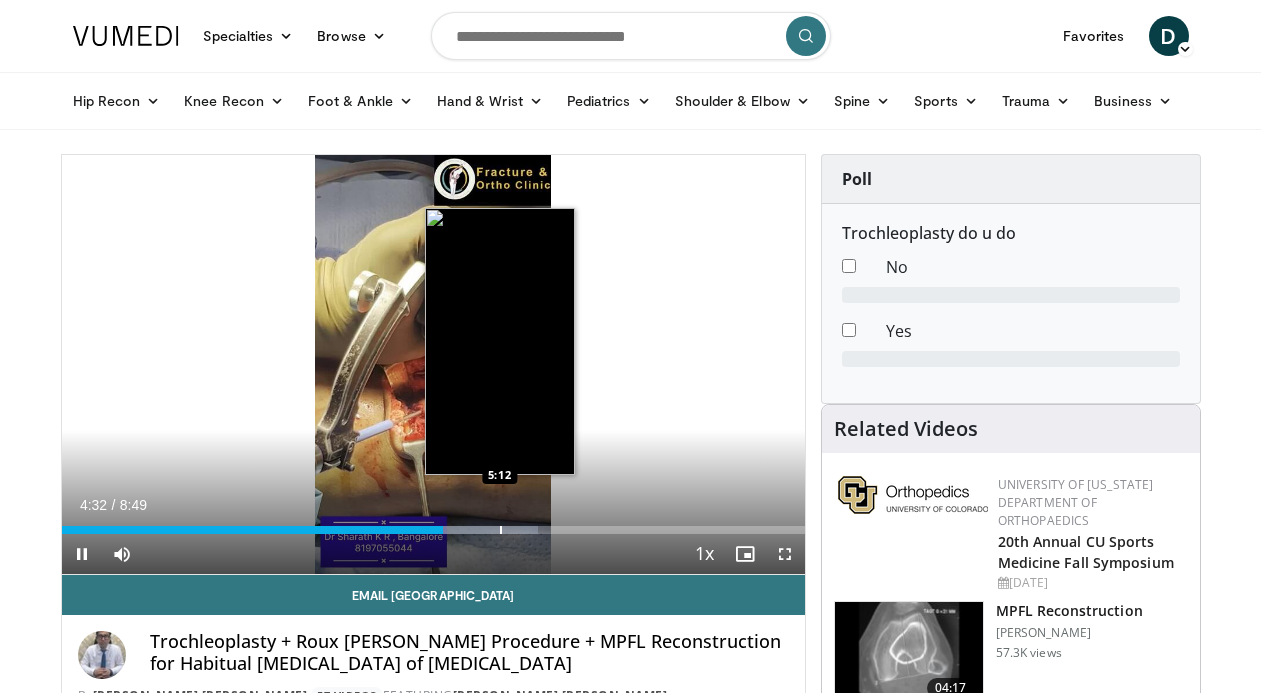 click at bounding box center [501, 530] 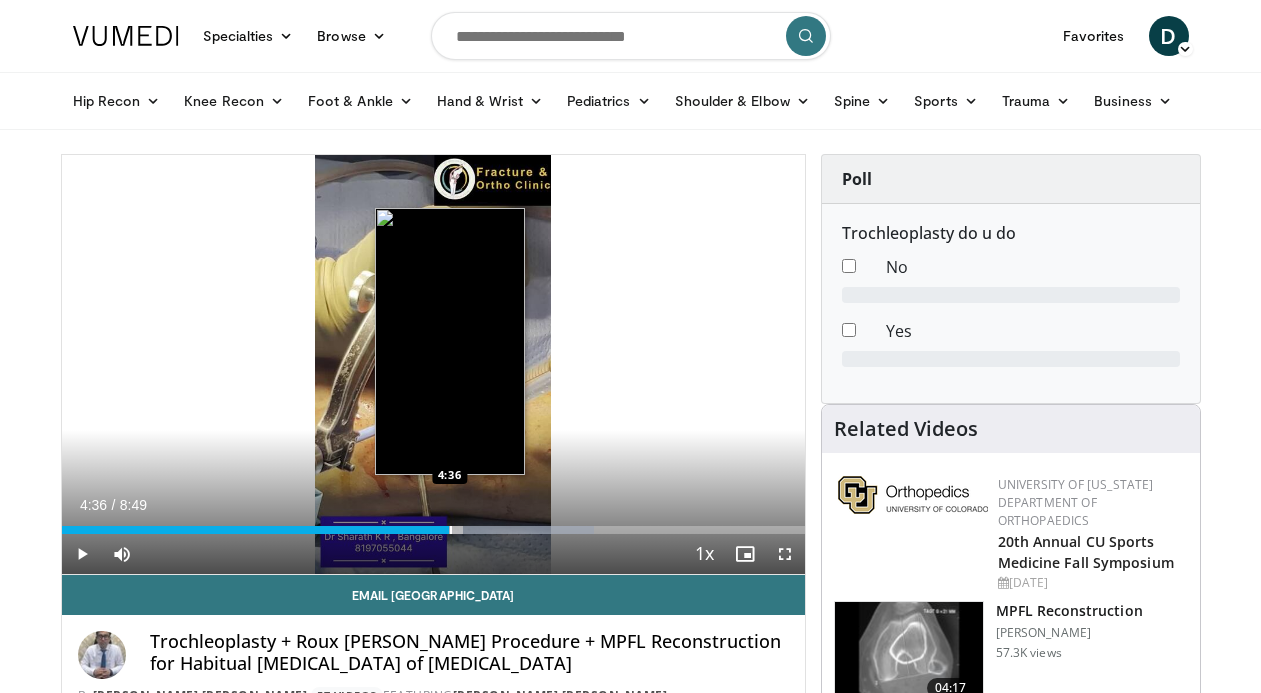 click on "5:19" at bounding box center (256, 530) 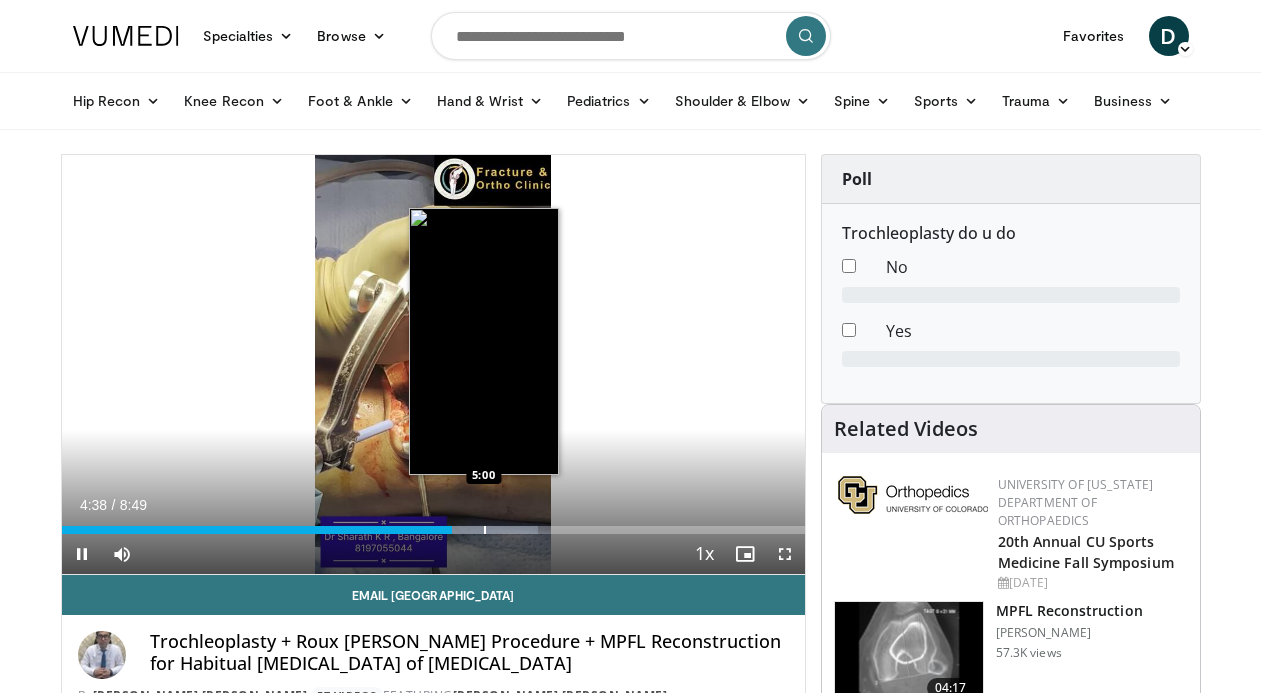 click at bounding box center [488, 530] 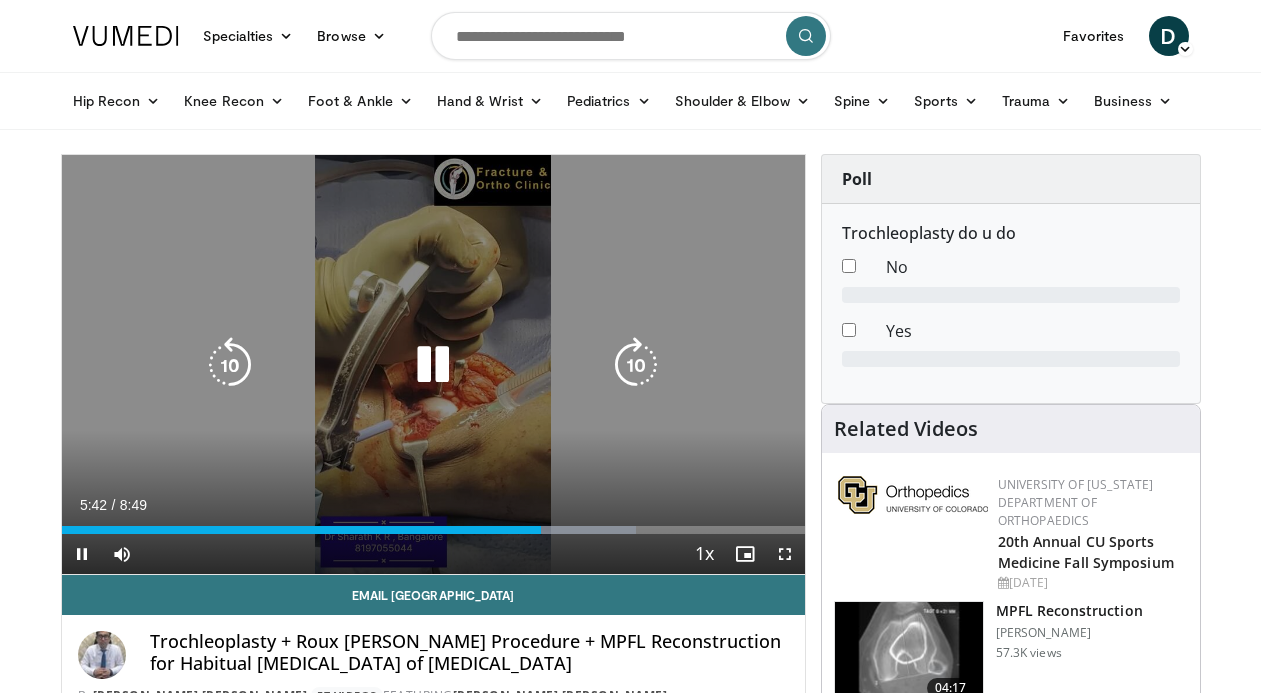 click on "10 seconds
Tap to unmute" at bounding box center (433, 364) 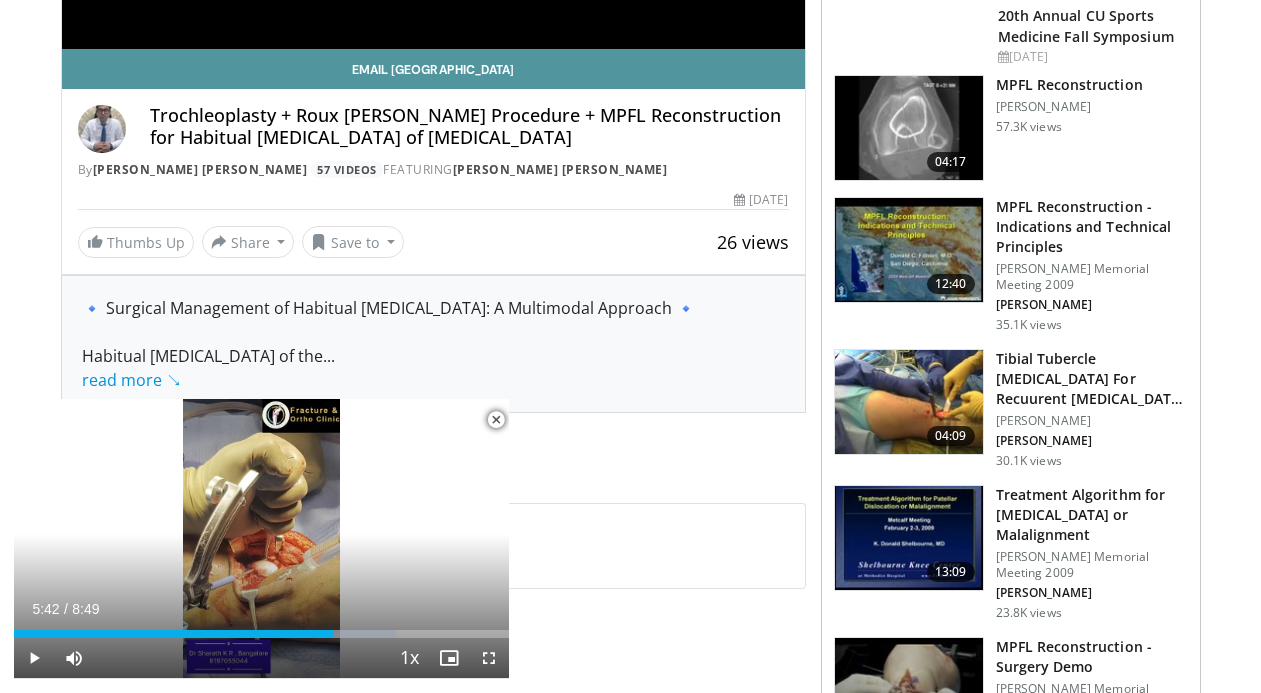 scroll, scrollTop: 799, scrollLeft: 0, axis: vertical 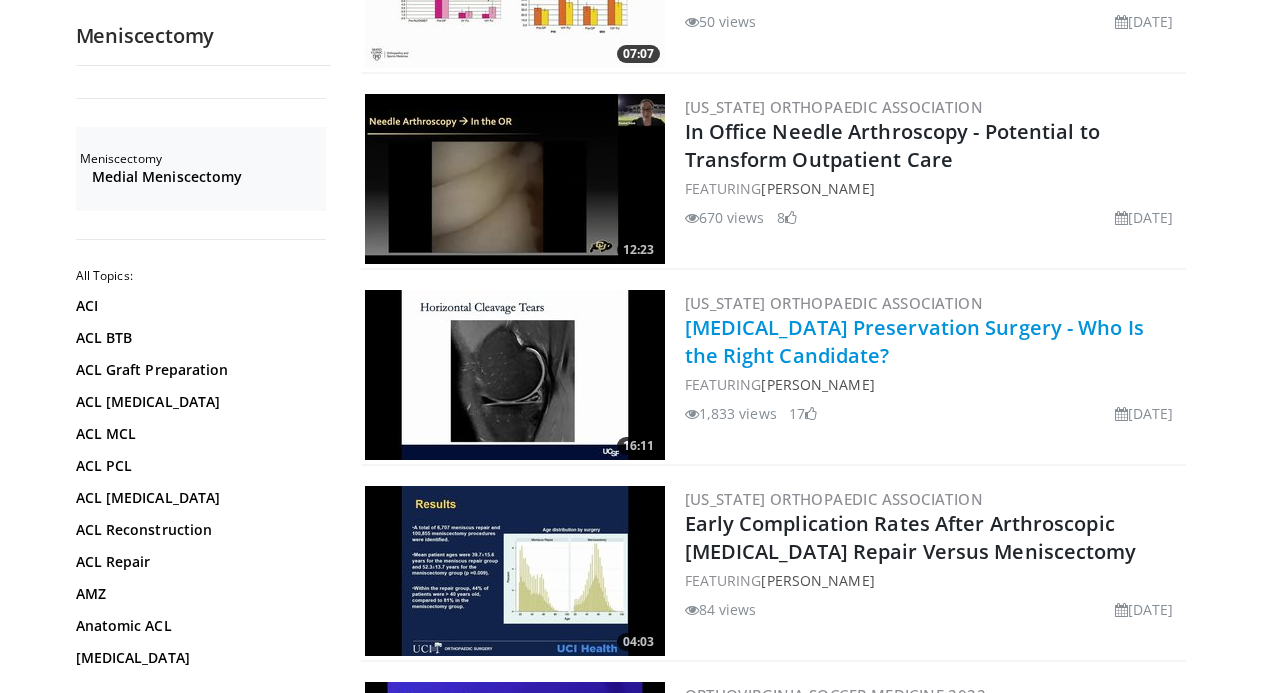 click on "[MEDICAL_DATA] Preservation Surgery - Who Is the Right Candidate?" at bounding box center (914, 341) 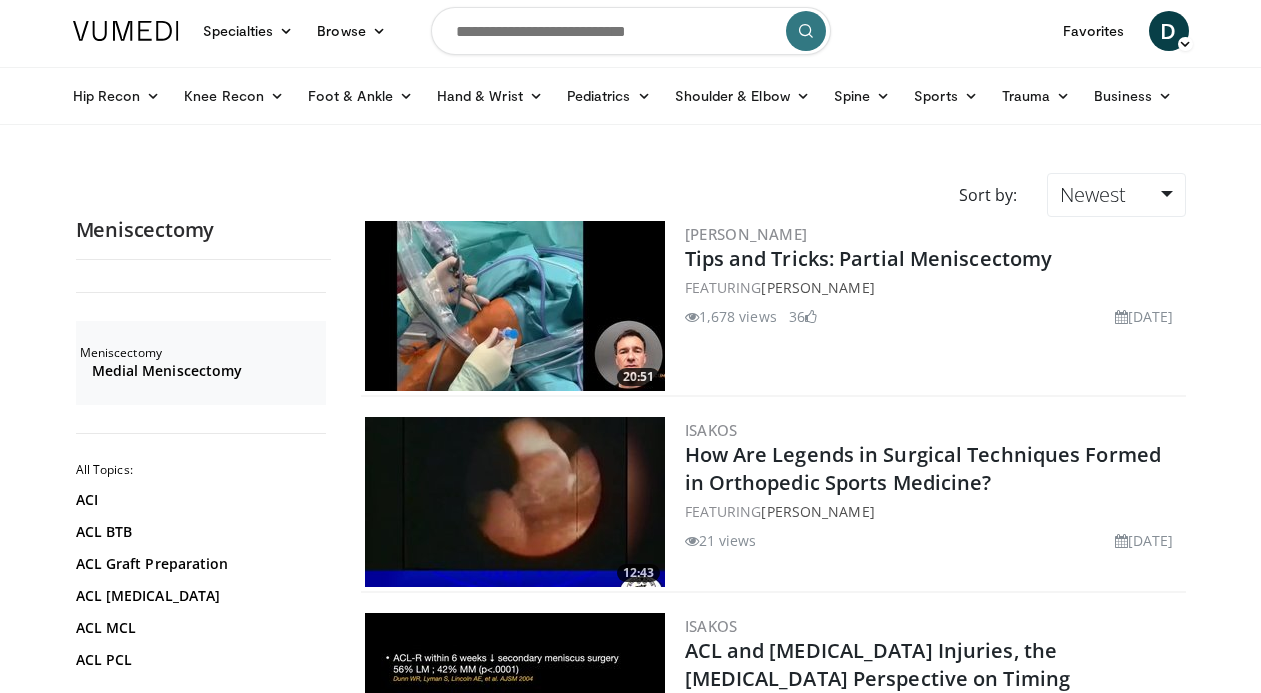 scroll, scrollTop: 0, scrollLeft: 0, axis: both 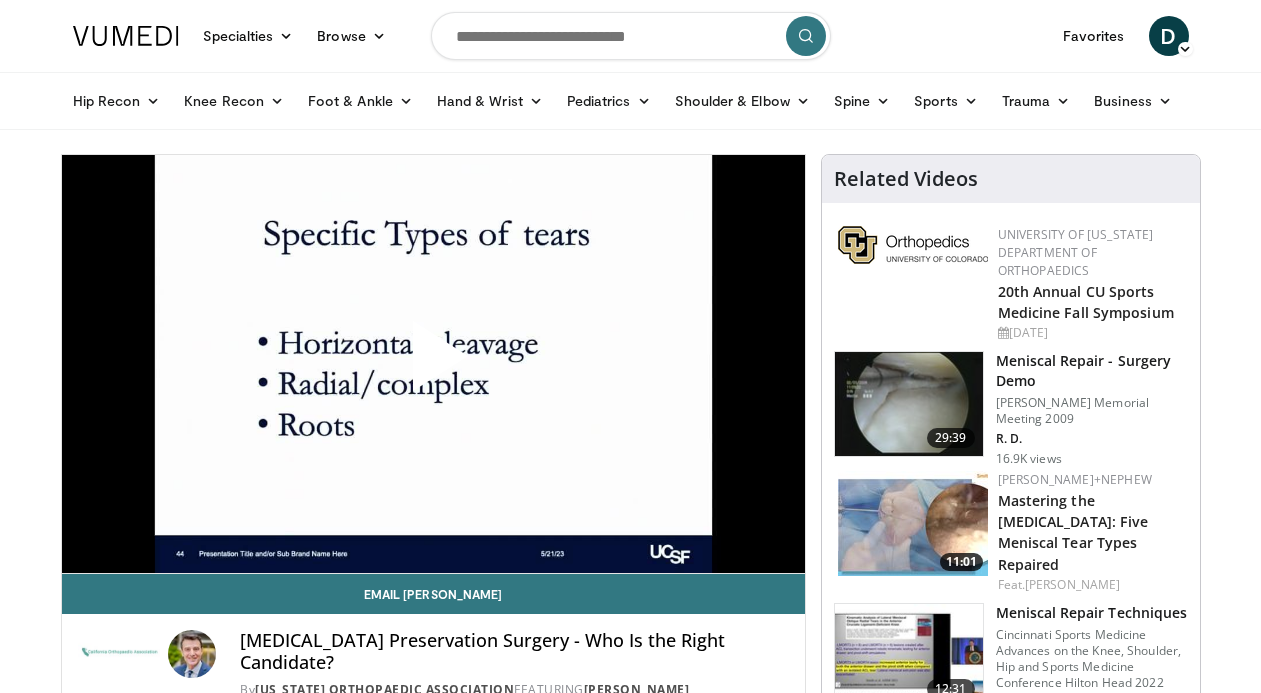 click at bounding box center [433, 364] 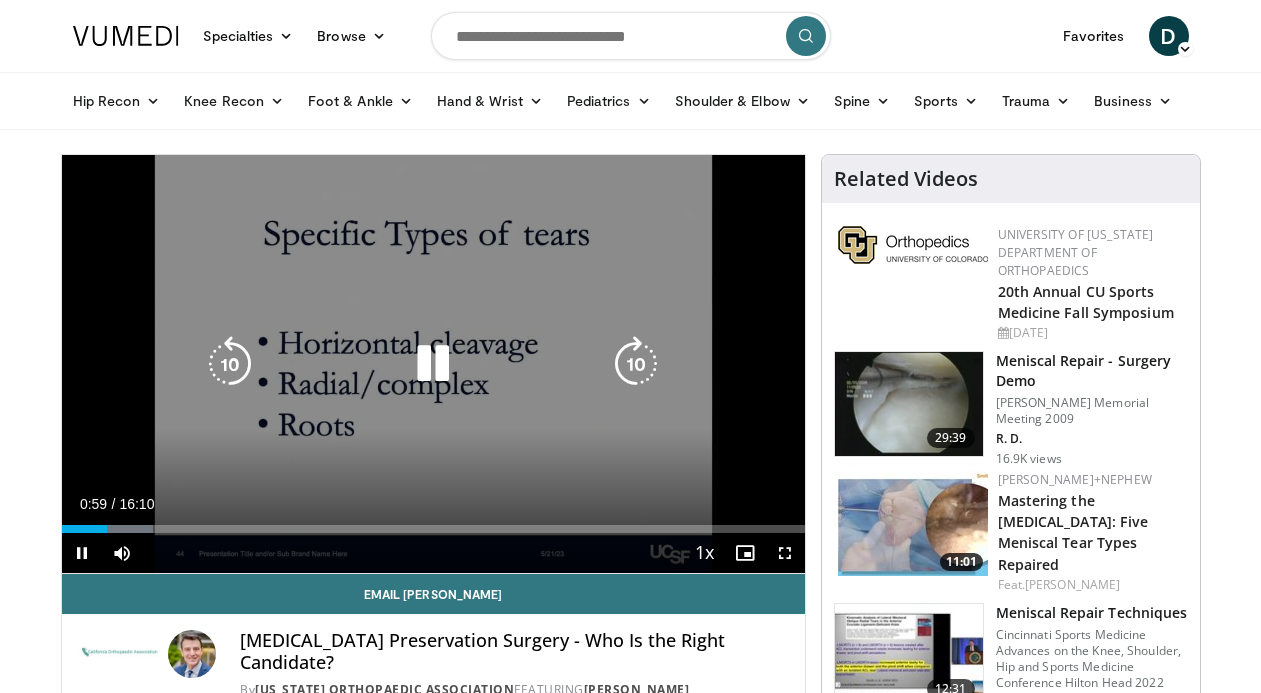 click on "10 seconds
Tap to unmute" at bounding box center (433, 364) 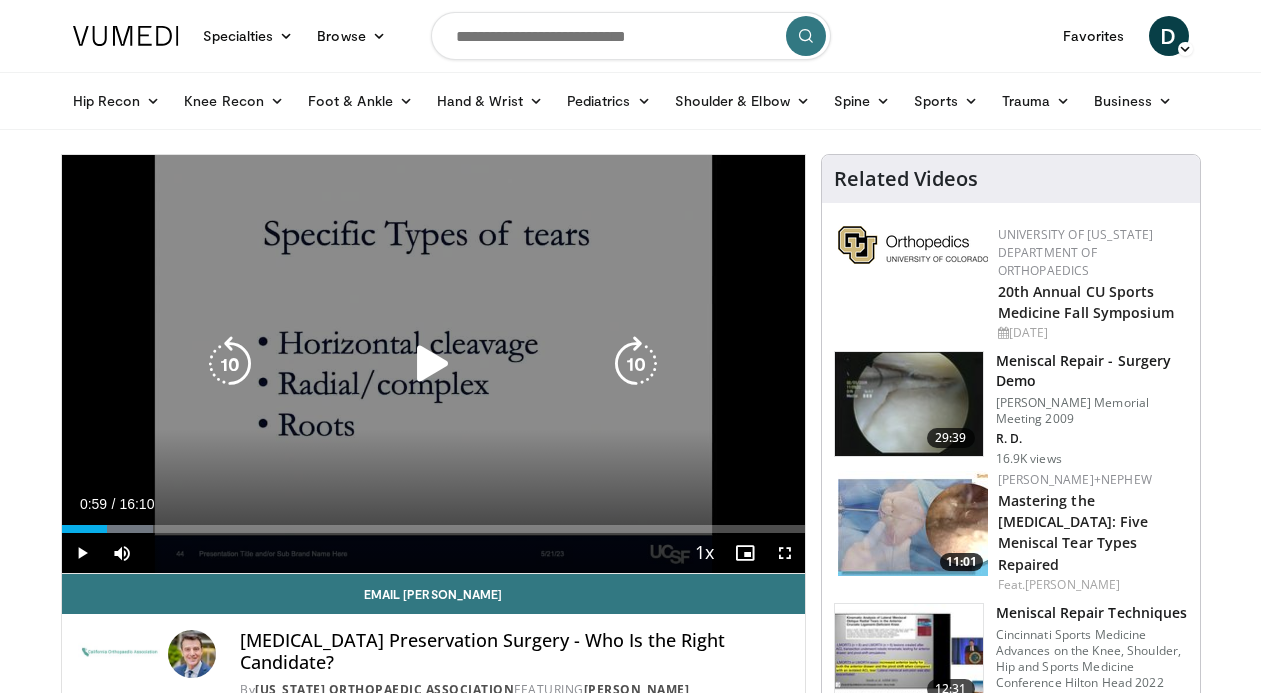 click on "10 seconds
Tap to unmute" at bounding box center (433, 364) 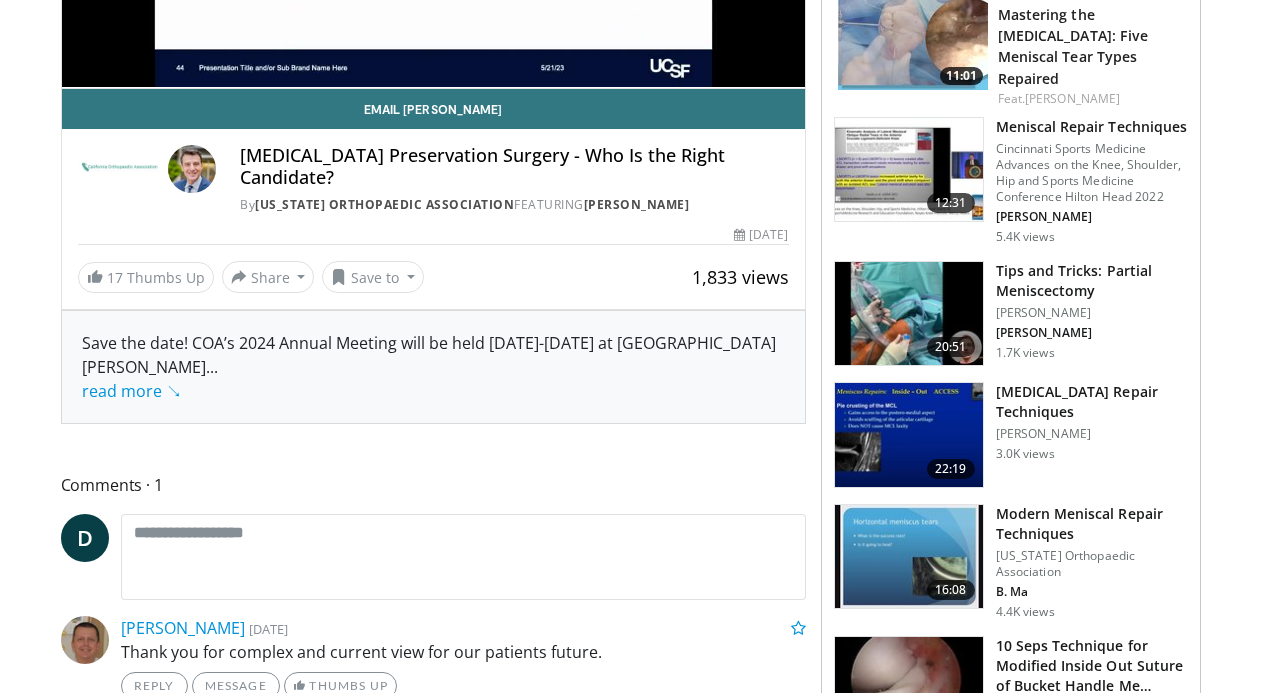 scroll, scrollTop: 0, scrollLeft: 0, axis: both 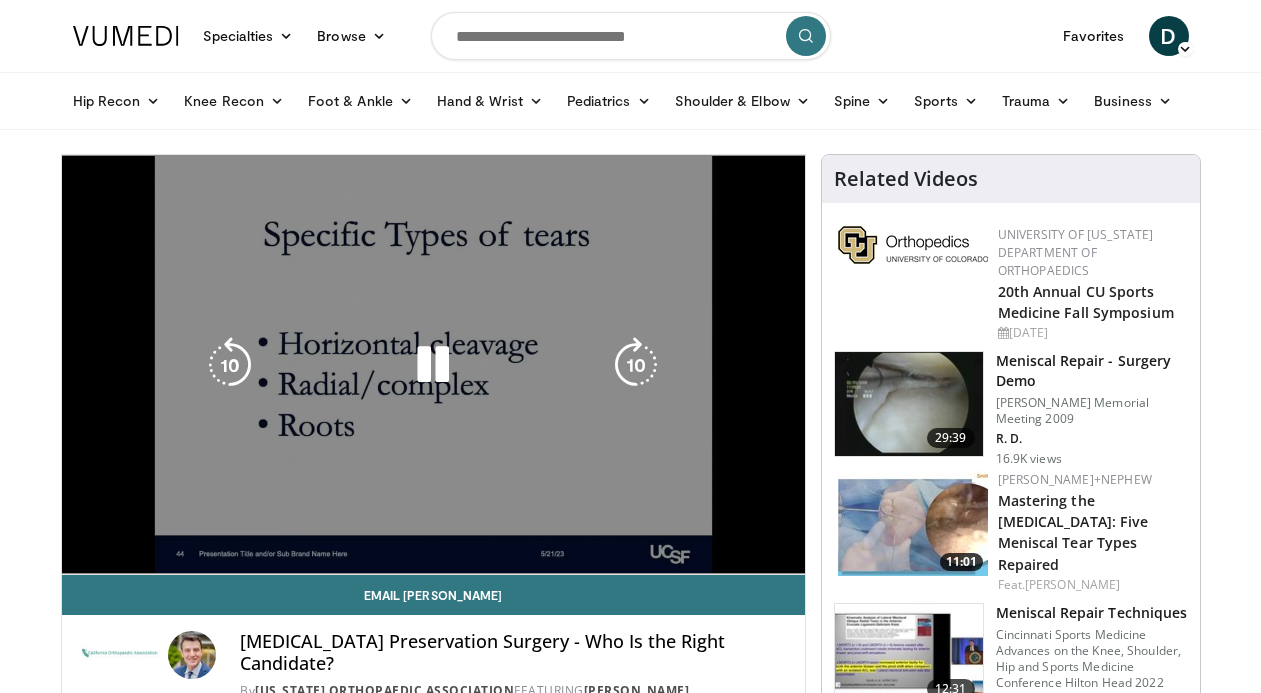 click on "10 seconds
Tap to unmute" at bounding box center [433, 364] 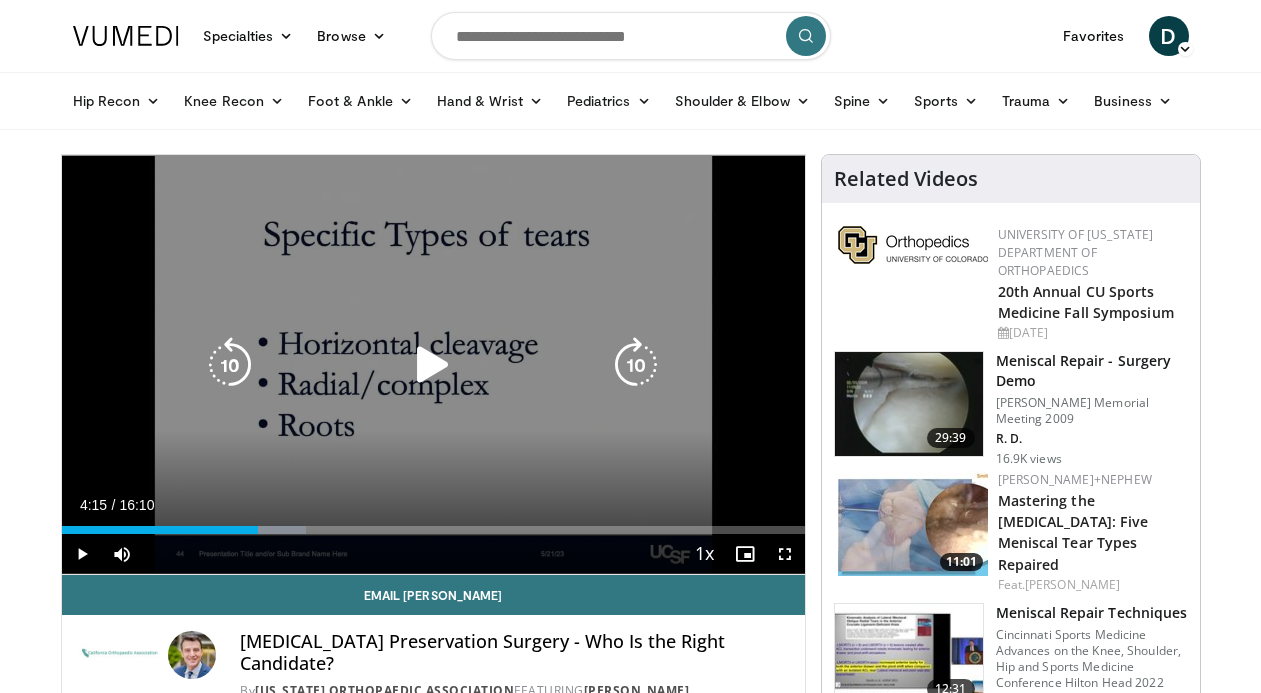 click on "10 seconds
Tap to unmute" at bounding box center (433, 364) 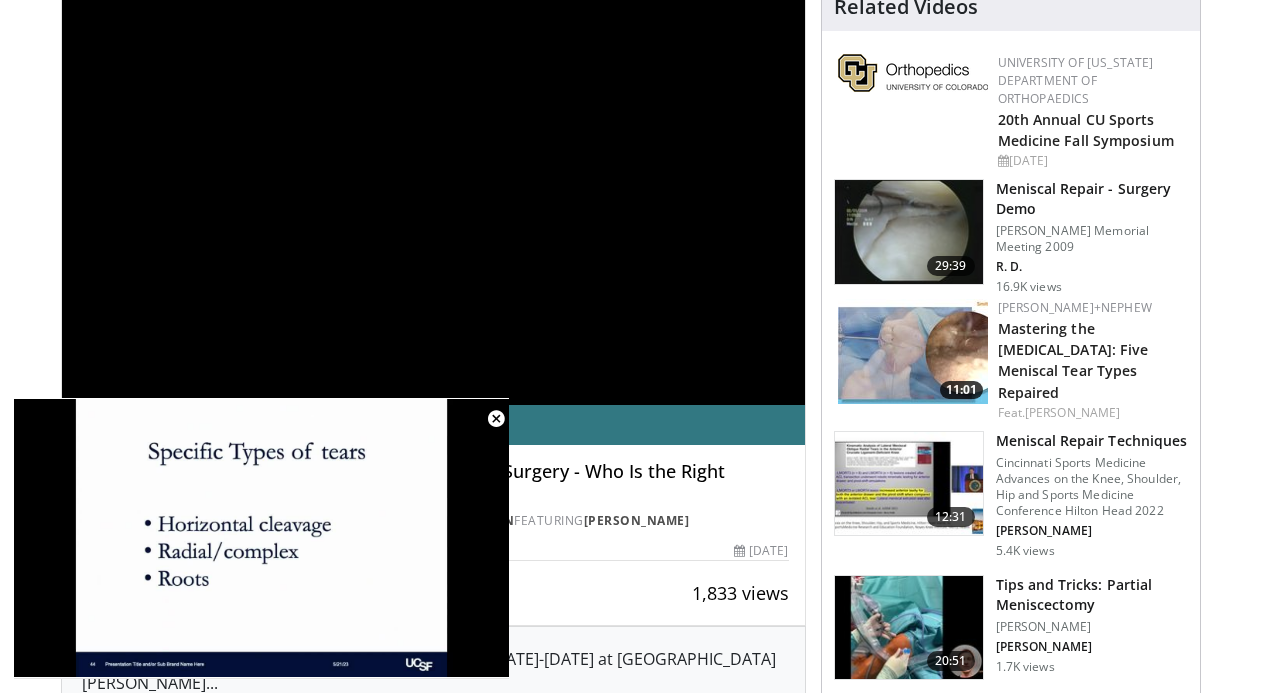 scroll, scrollTop: 0, scrollLeft: 0, axis: both 